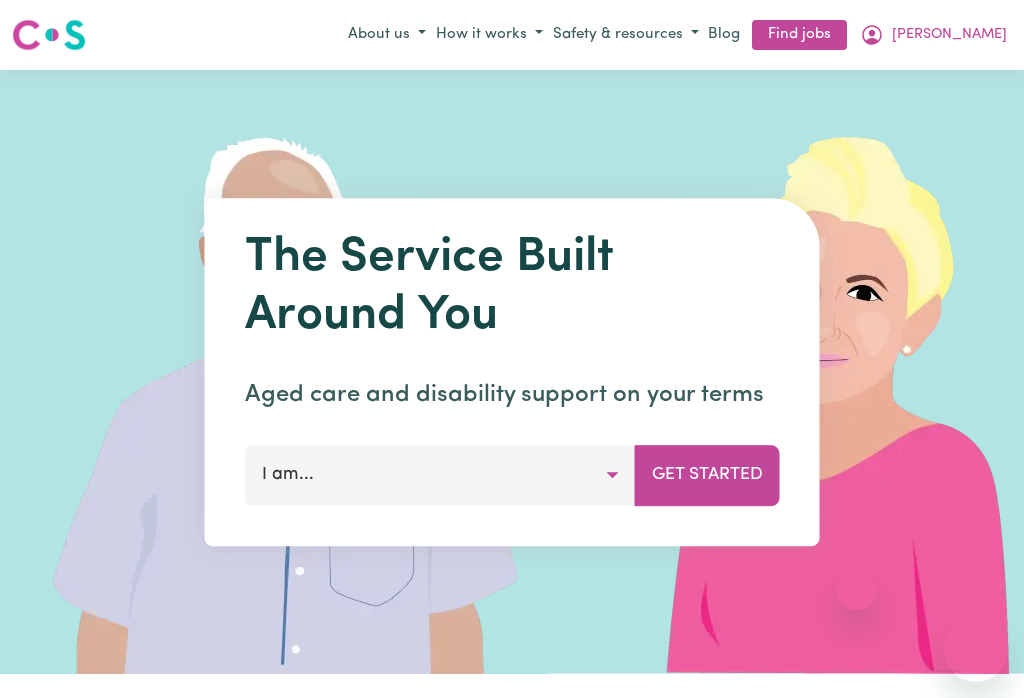 click 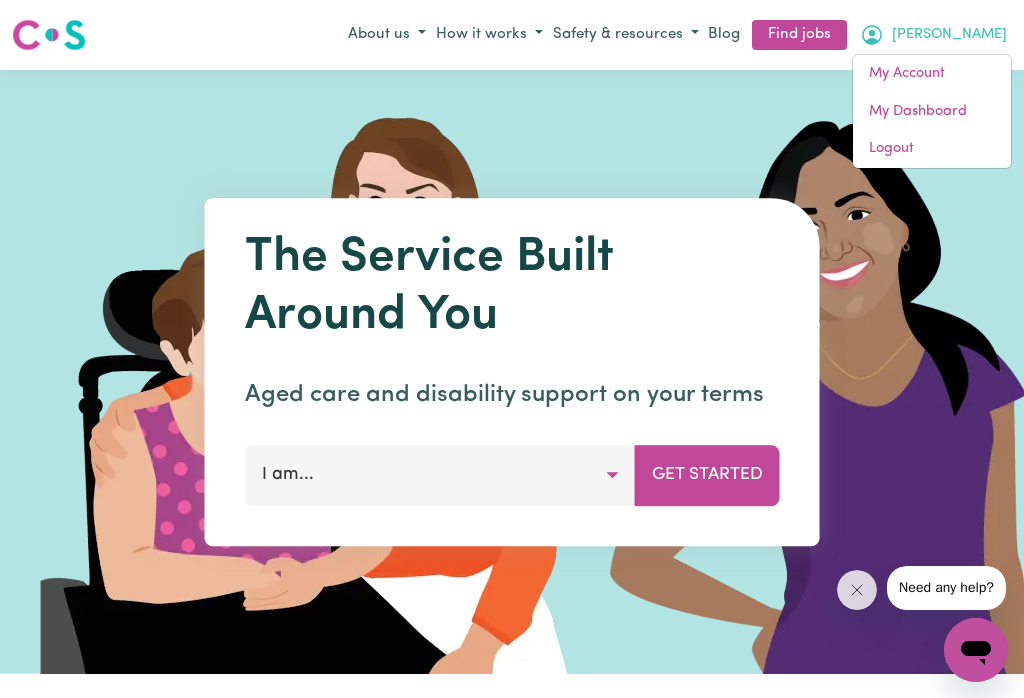 scroll, scrollTop: 0, scrollLeft: 0, axis: both 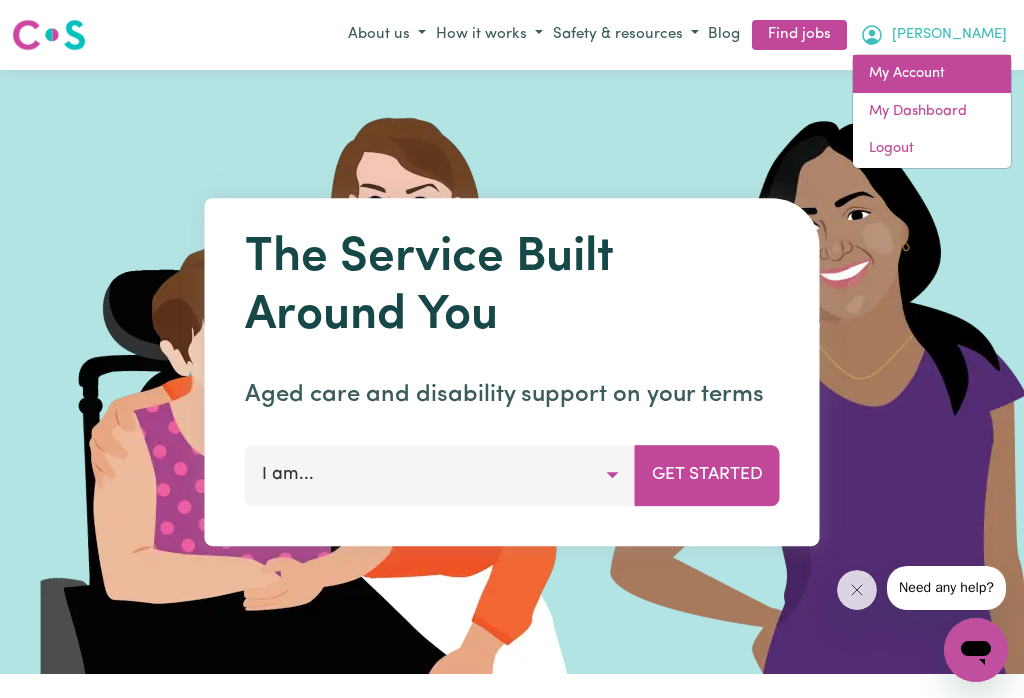 click on "My Account" at bounding box center (932, 74) 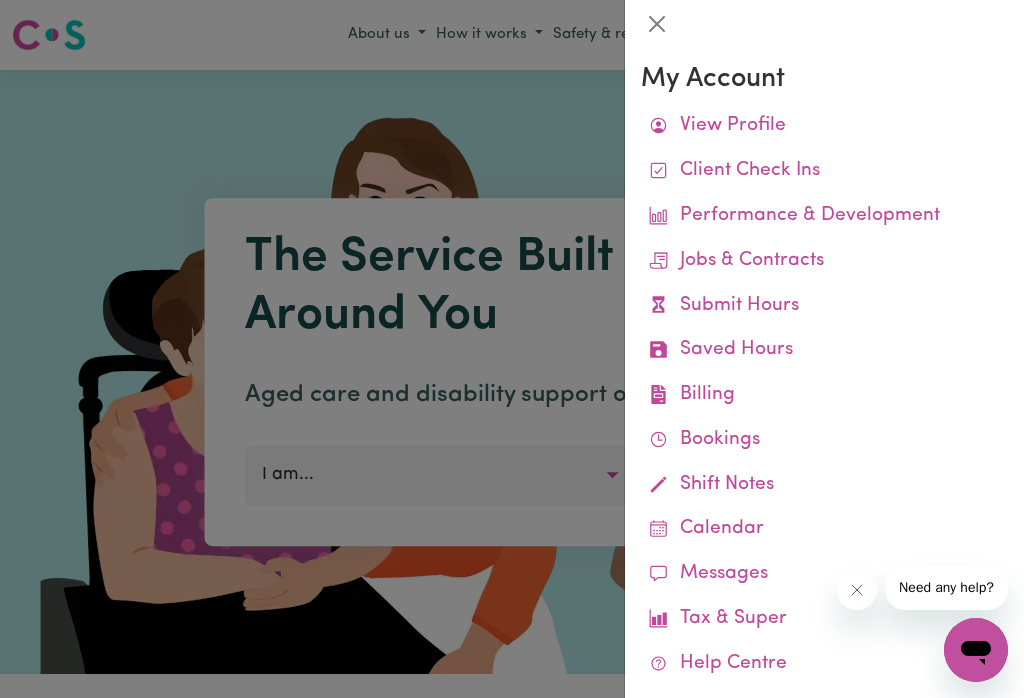 click on "Submit Hours" at bounding box center (824, 306) 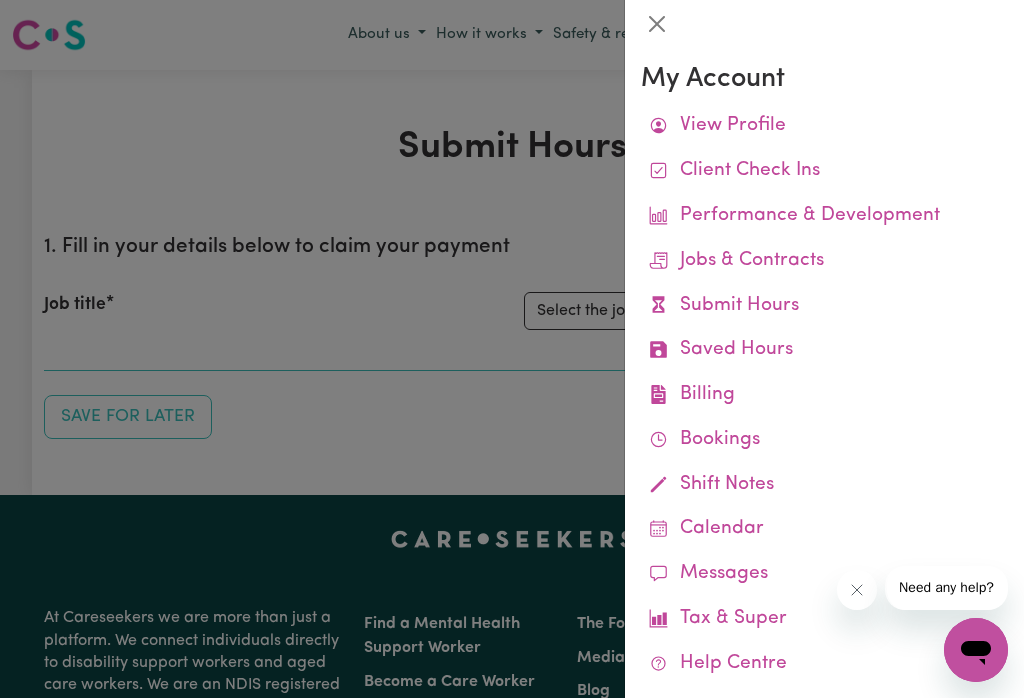 click at bounding box center (657, 24) 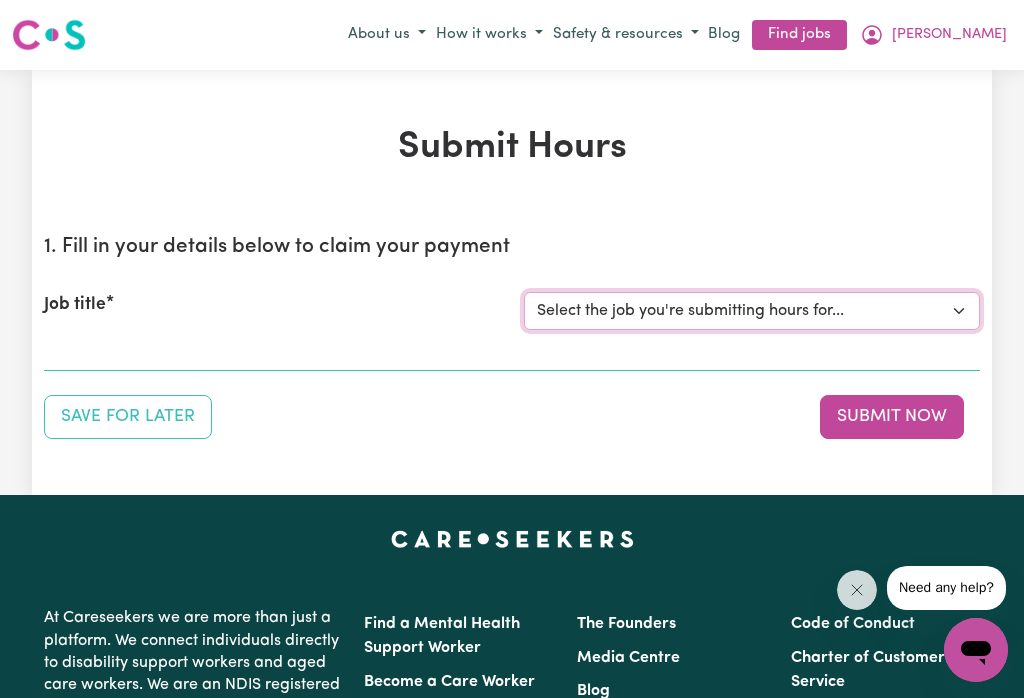 click on "Select the job you're submitting hours for... [[PERSON_NAME]] Careworker for [DEMOGRAPHIC_DATA] [DEMOGRAPHIC_DATA] [[PERSON_NAME]] Personal Carer for [DEMOGRAPHIC_DATA] [DEMOGRAPHIC_DATA] in [GEOGRAPHIC_DATA] [[PERSON_NAME]] Support Worker required at  [GEOGRAPHIC_DATA], [GEOGRAPHIC_DATA] for Admin, Domestic Assistance, and Social Companionship  [[PERSON_NAME]] Social Companionship  [[PERSON_NAME]] Personal Carer for aged gentleman  in [GEOGRAPHIC_DATA]" at bounding box center (752, 311) 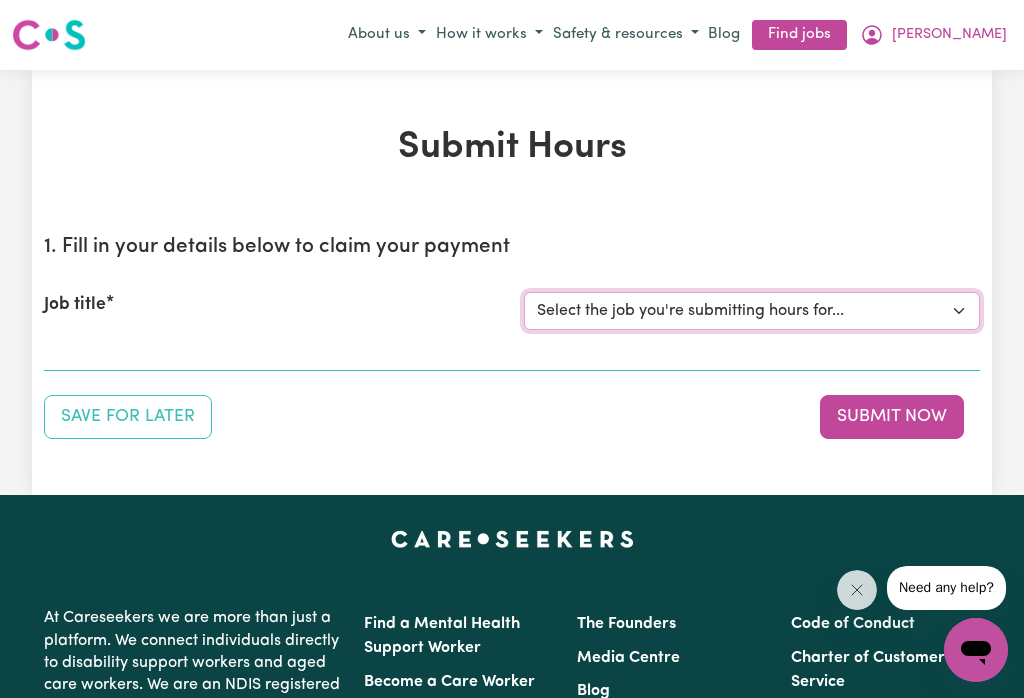 select on "12584" 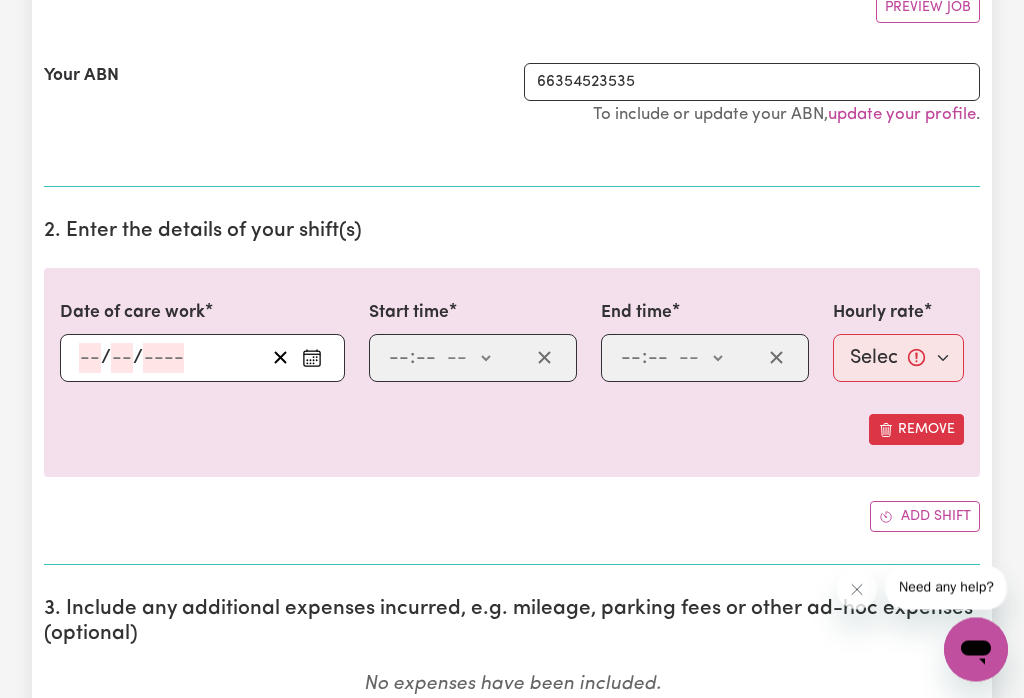 scroll, scrollTop: 394, scrollLeft: 0, axis: vertical 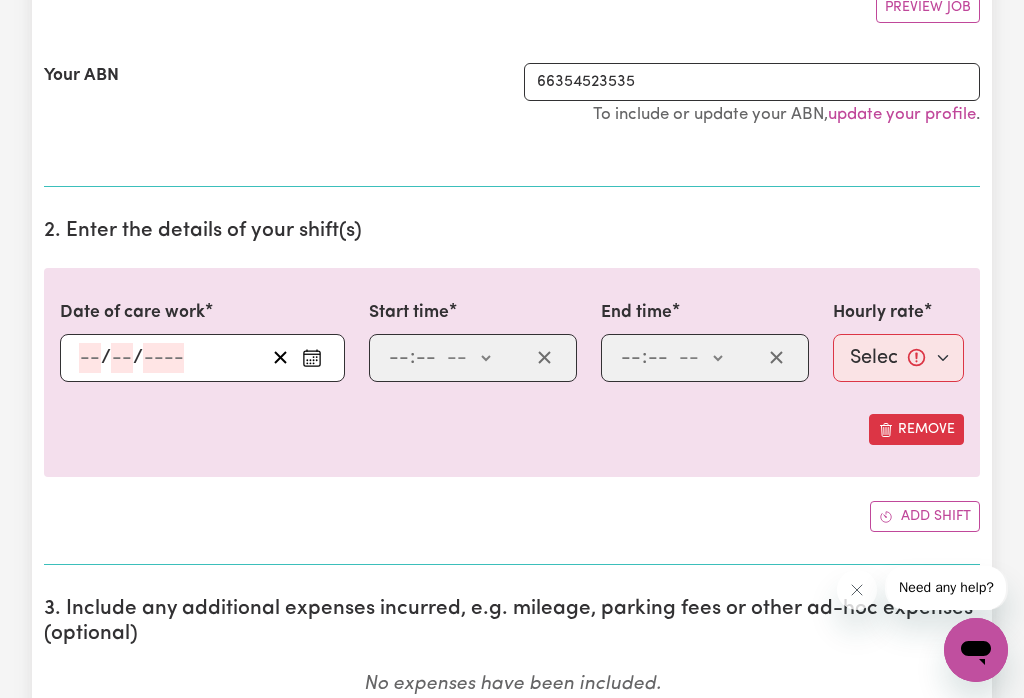 click 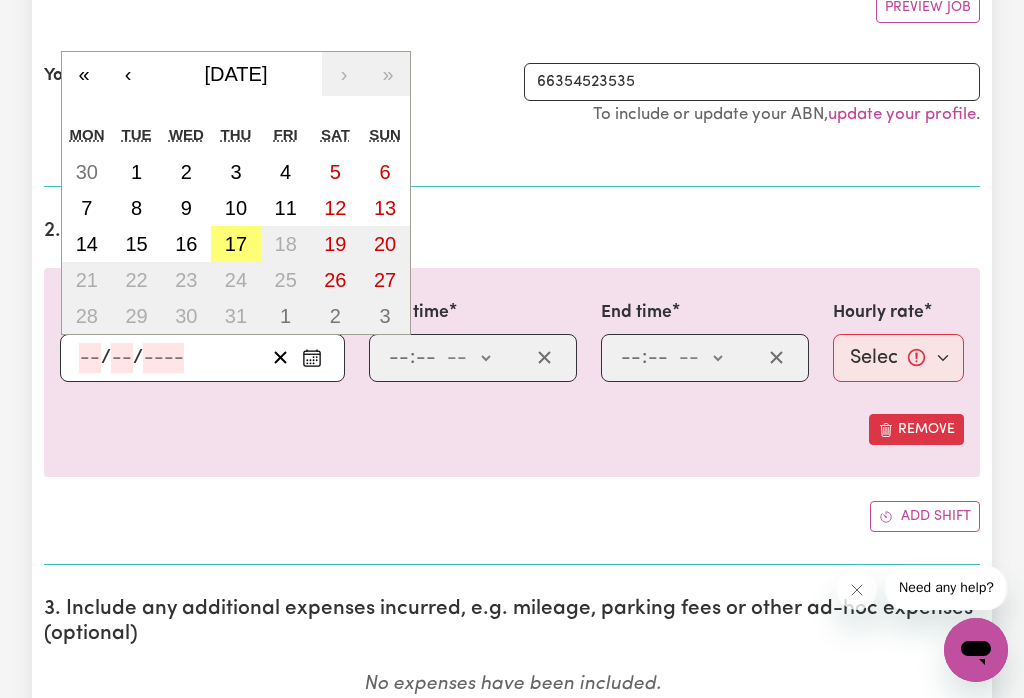 click on "17" at bounding box center [236, 244] 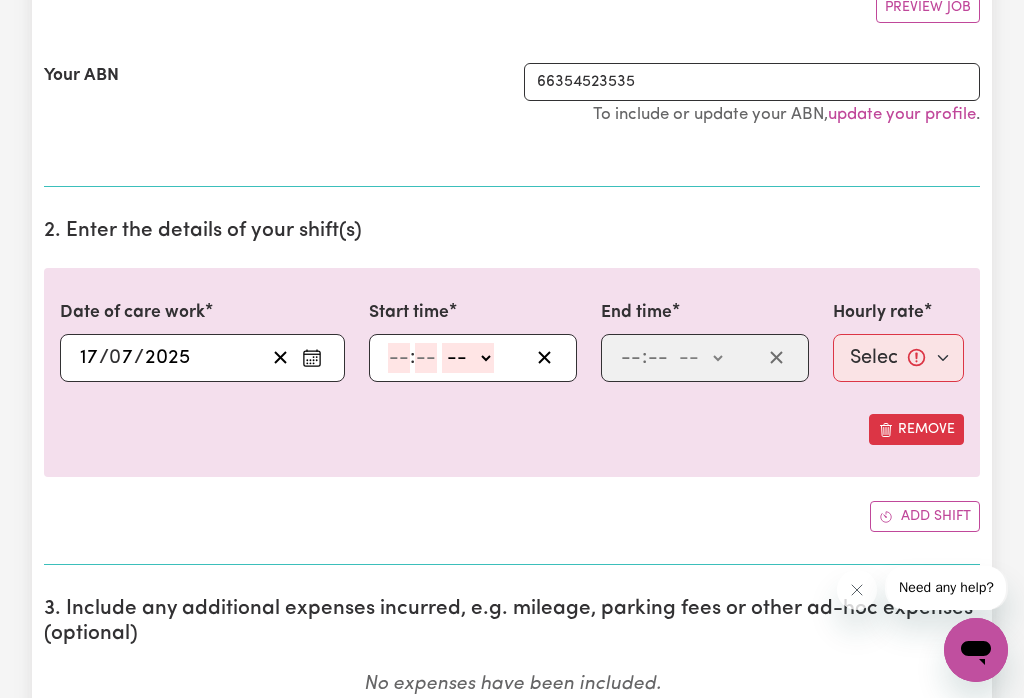 click on "-- am pm" 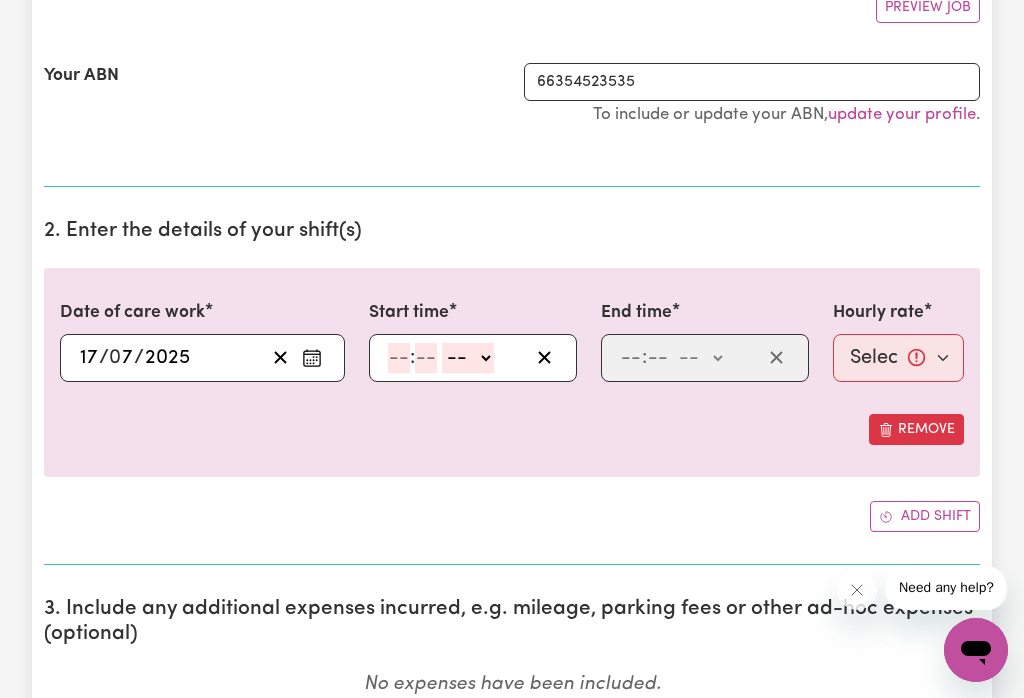 select on "am" 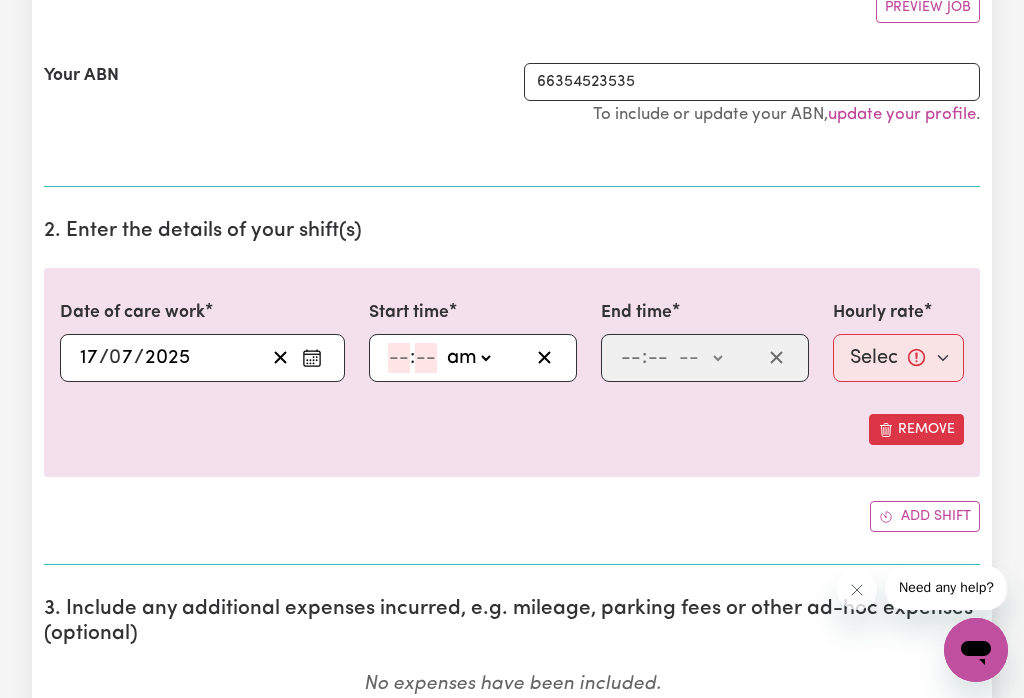 click 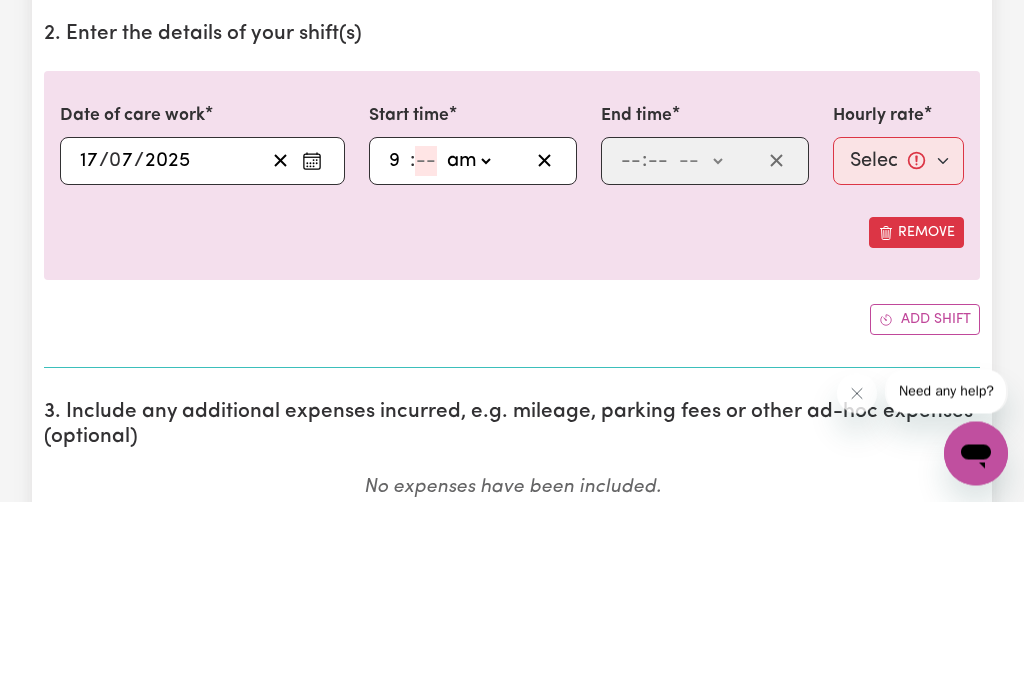 type on "9" 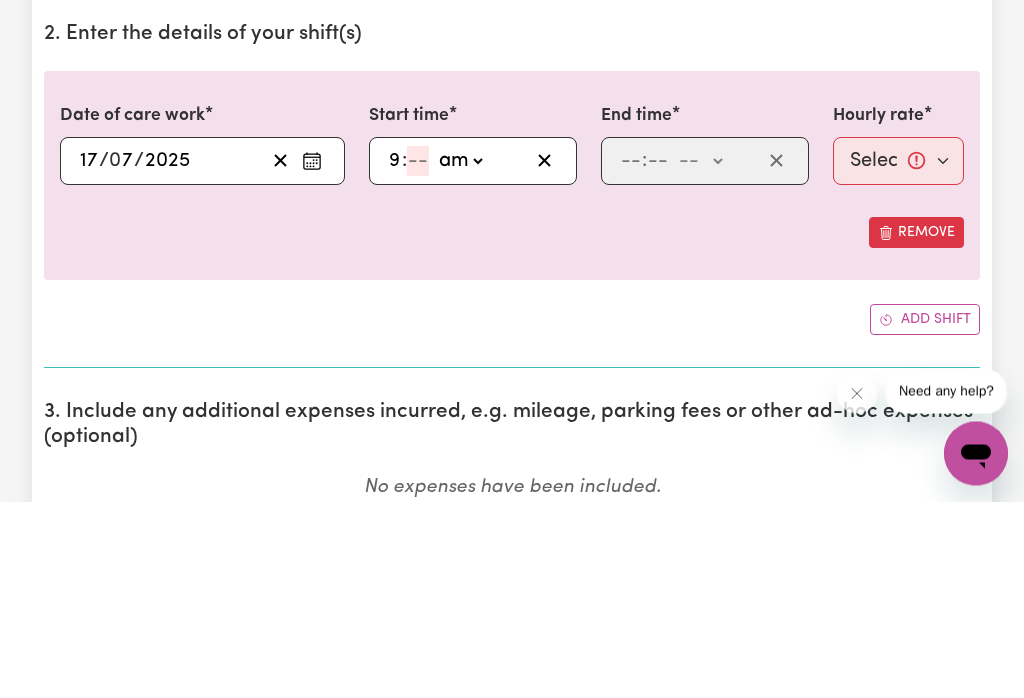 type on "0" 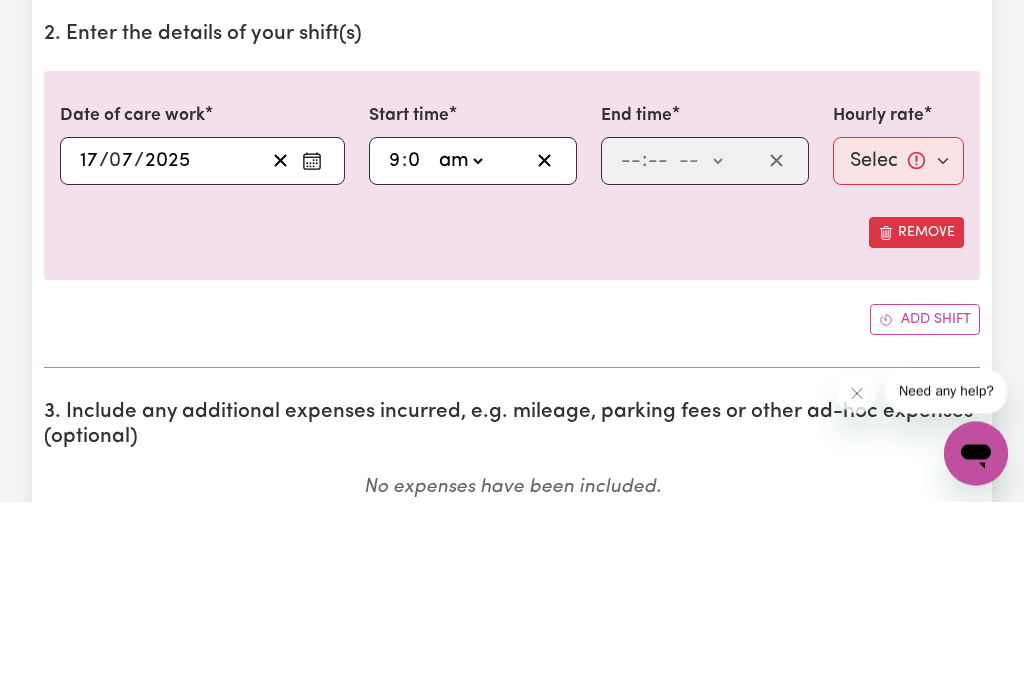 type on "09:00" 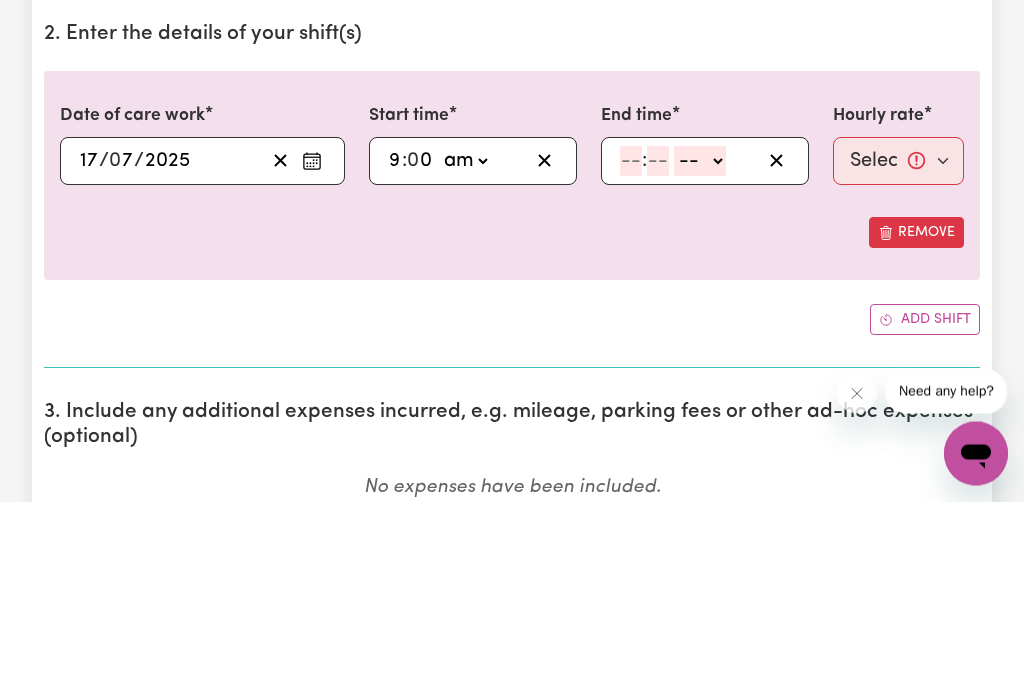 type on "0" 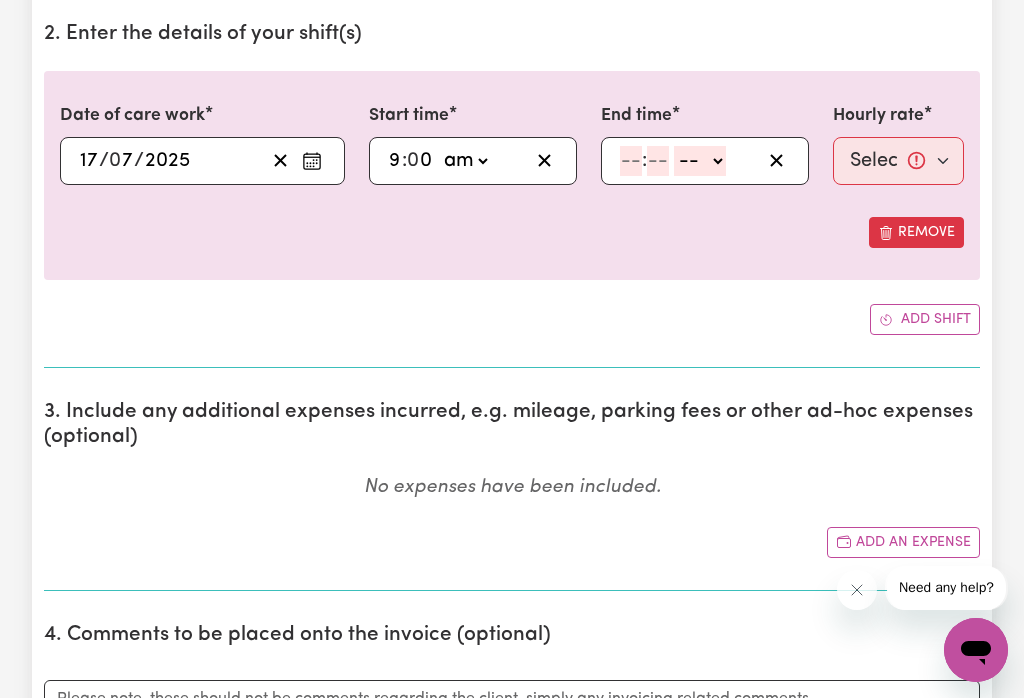 click on "-- am pm" 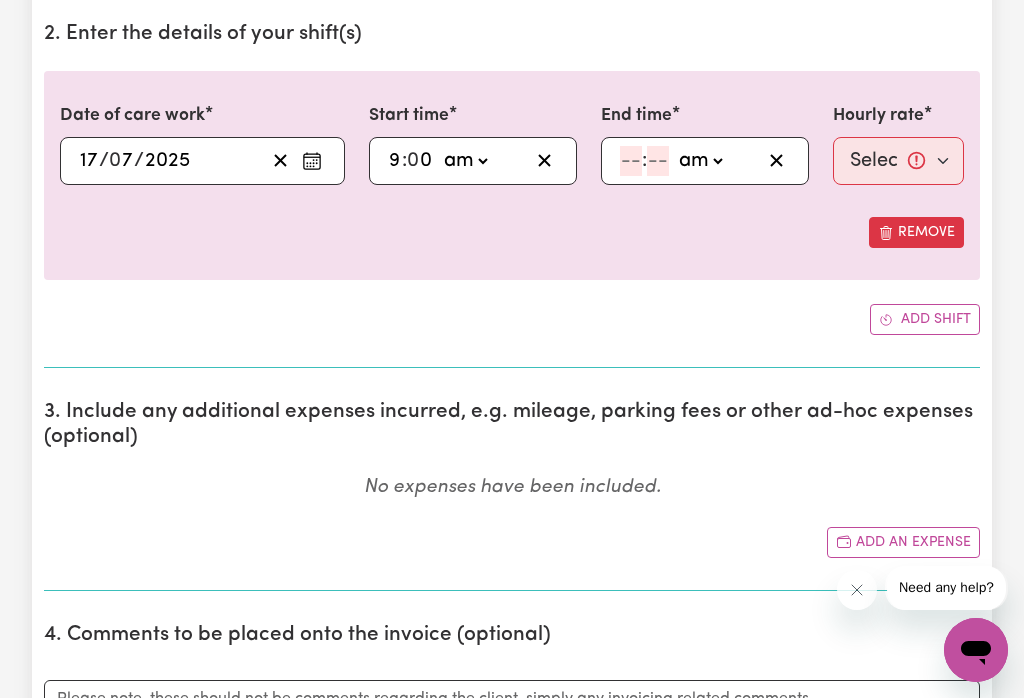 click 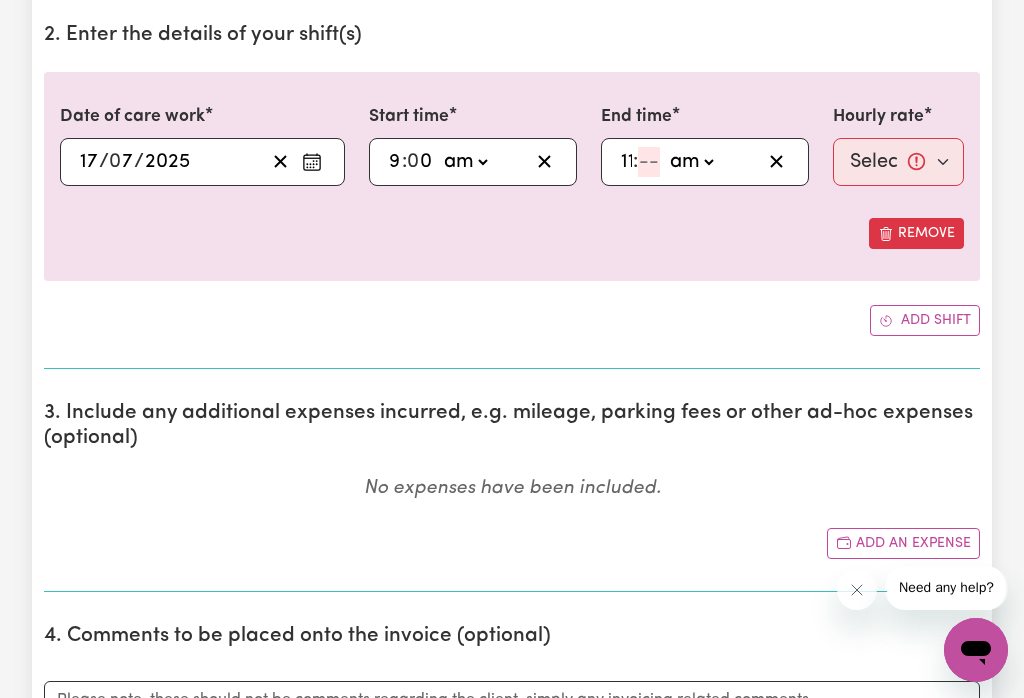 type on "11" 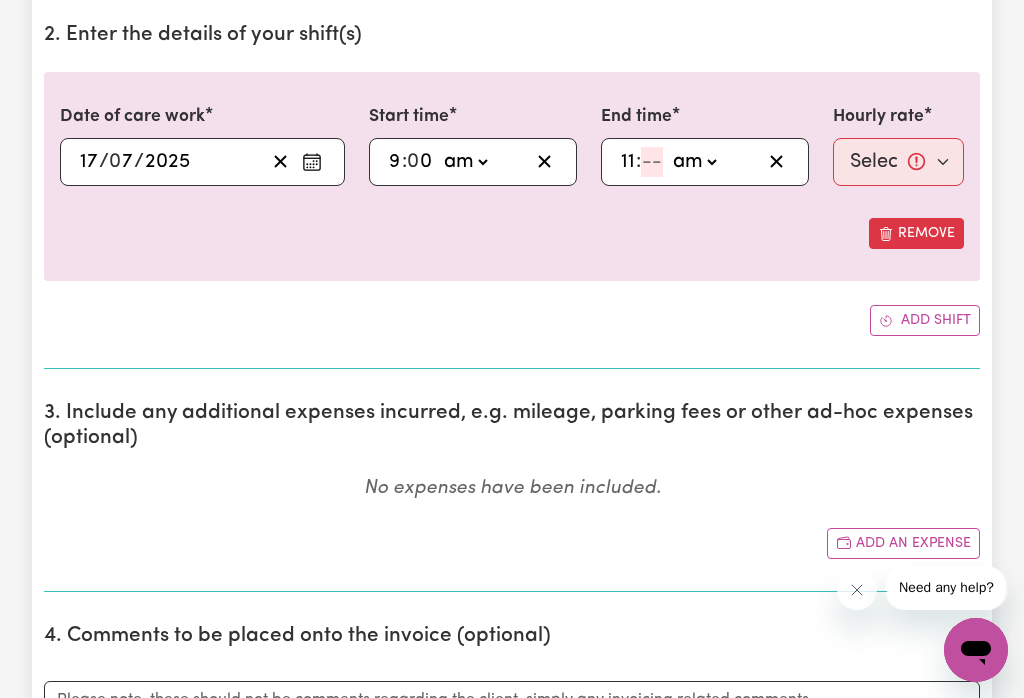 type on "11:00" 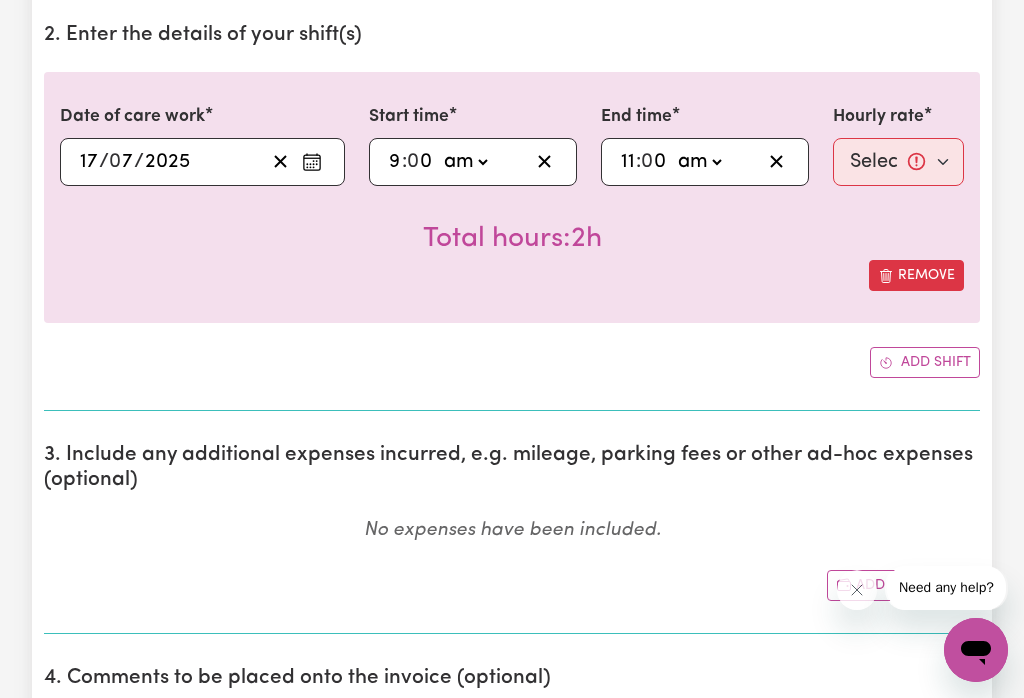 type on "0" 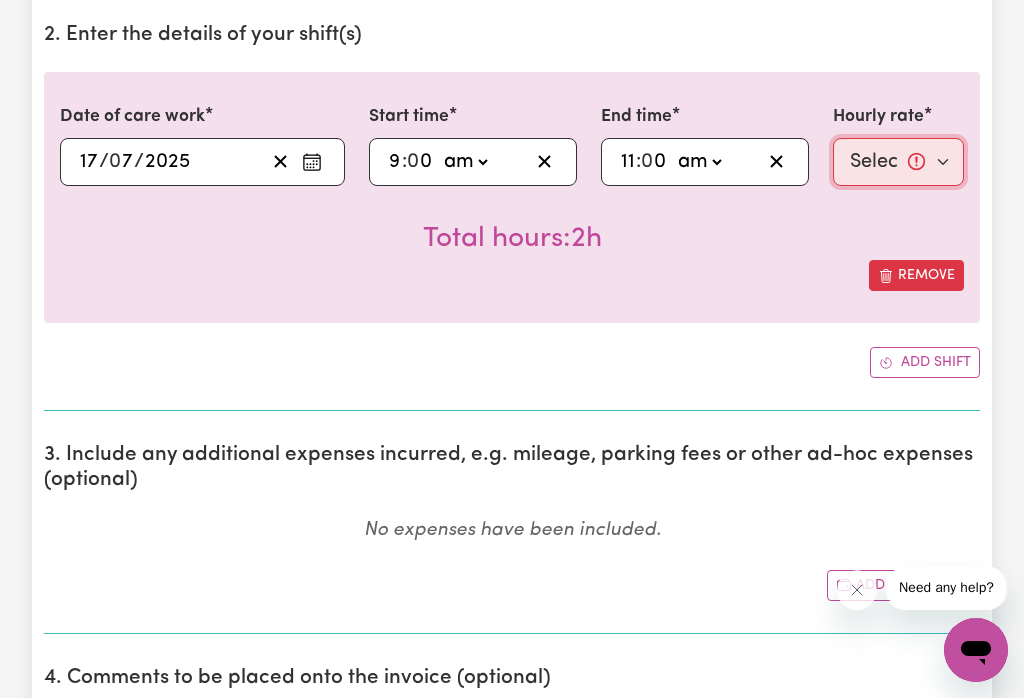 click on "Select rate... $52.87 (Weekday) $74.28 ([DATE]) $85.00 (Public Holiday) $105.00 (Evening Care)" at bounding box center (898, 162) 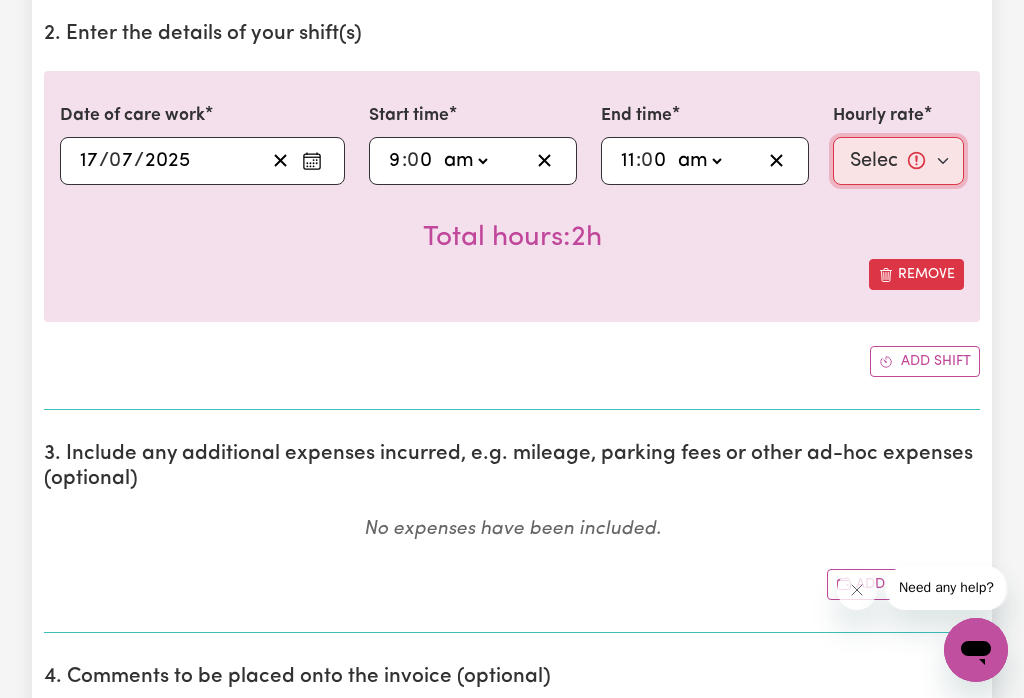 select on "52.87-Weekday" 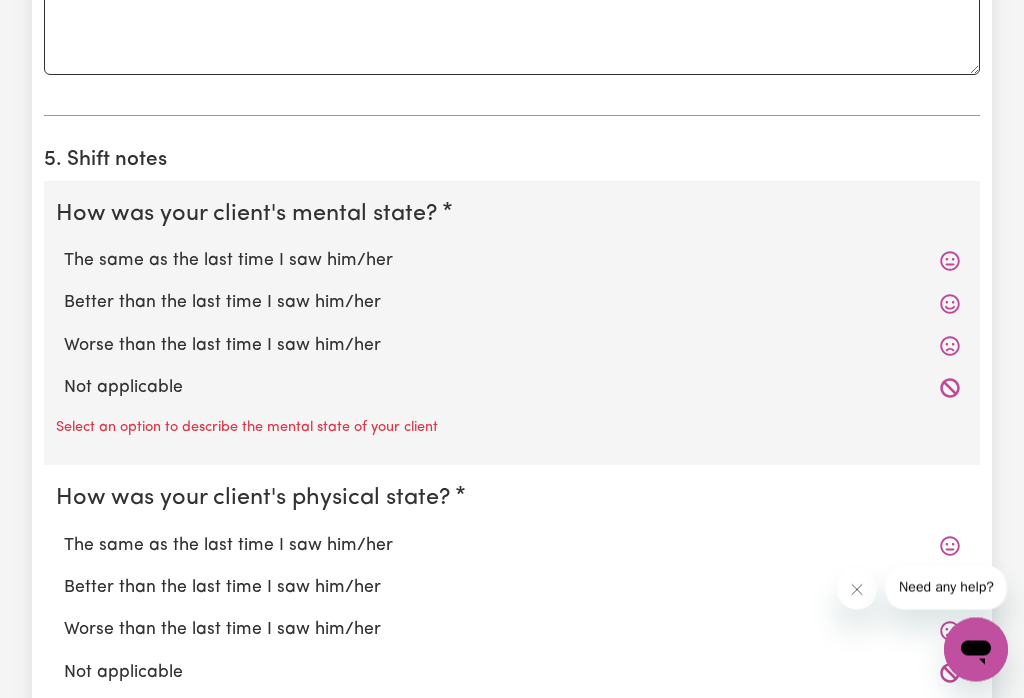 scroll, scrollTop: 1388, scrollLeft: 0, axis: vertical 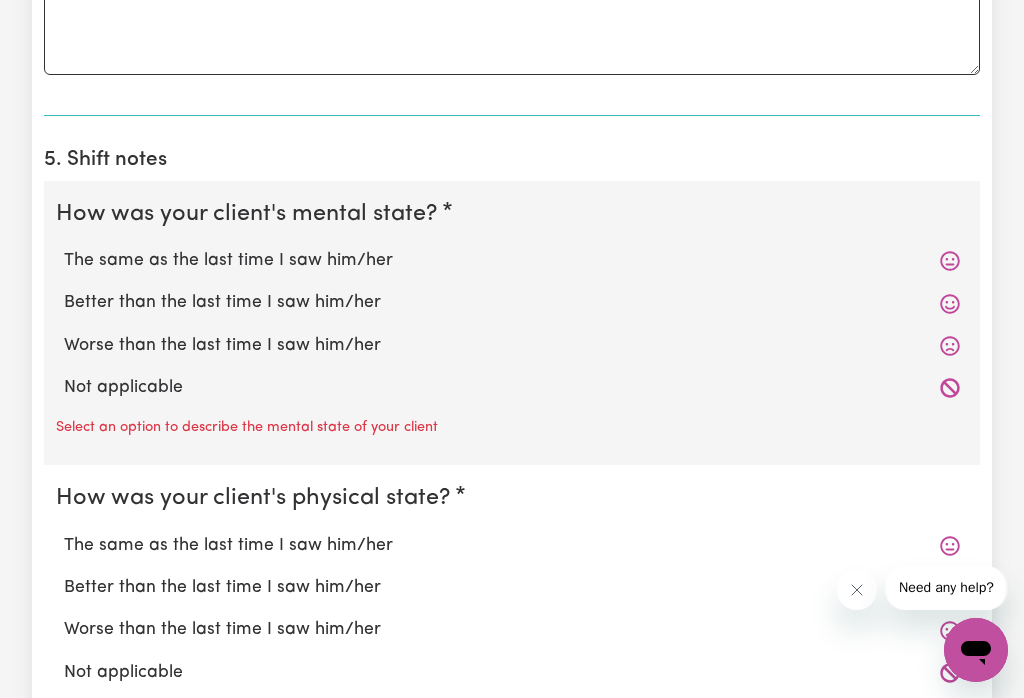 click on "Worse than the last time I saw him/her" at bounding box center [512, 346] 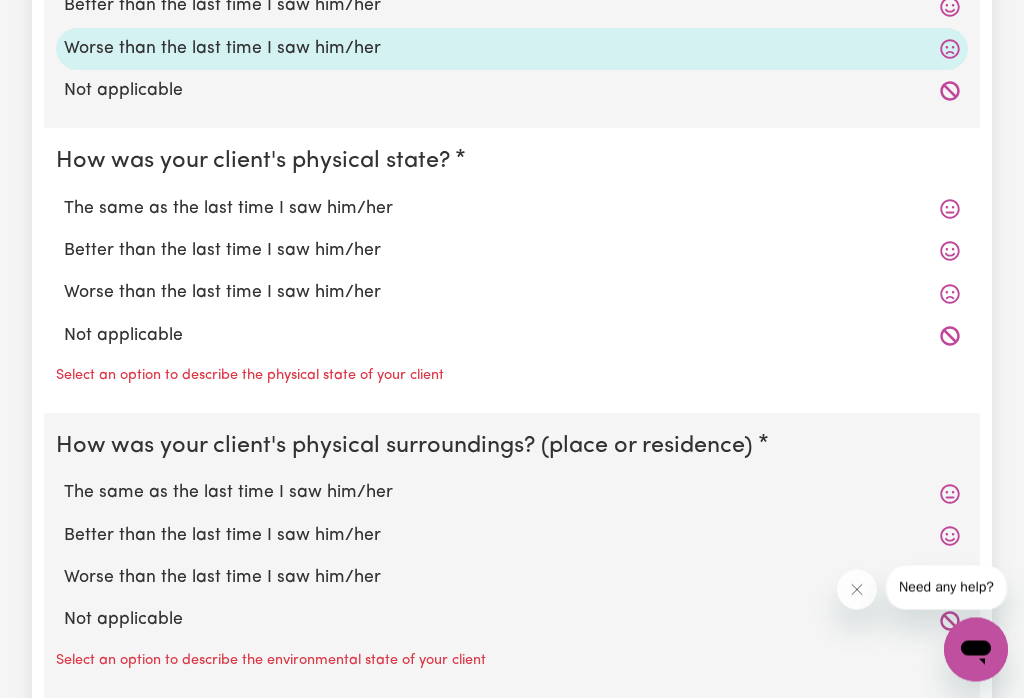 scroll, scrollTop: 1685, scrollLeft: 0, axis: vertical 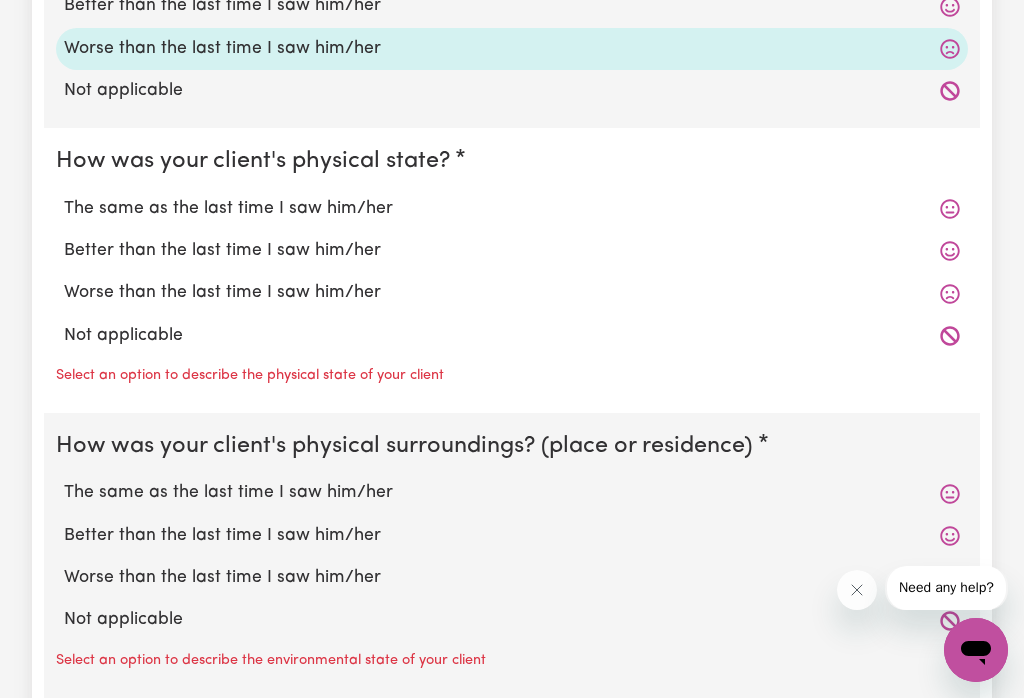 click on "The same as the last time I saw him/her" at bounding box center (512, 209) 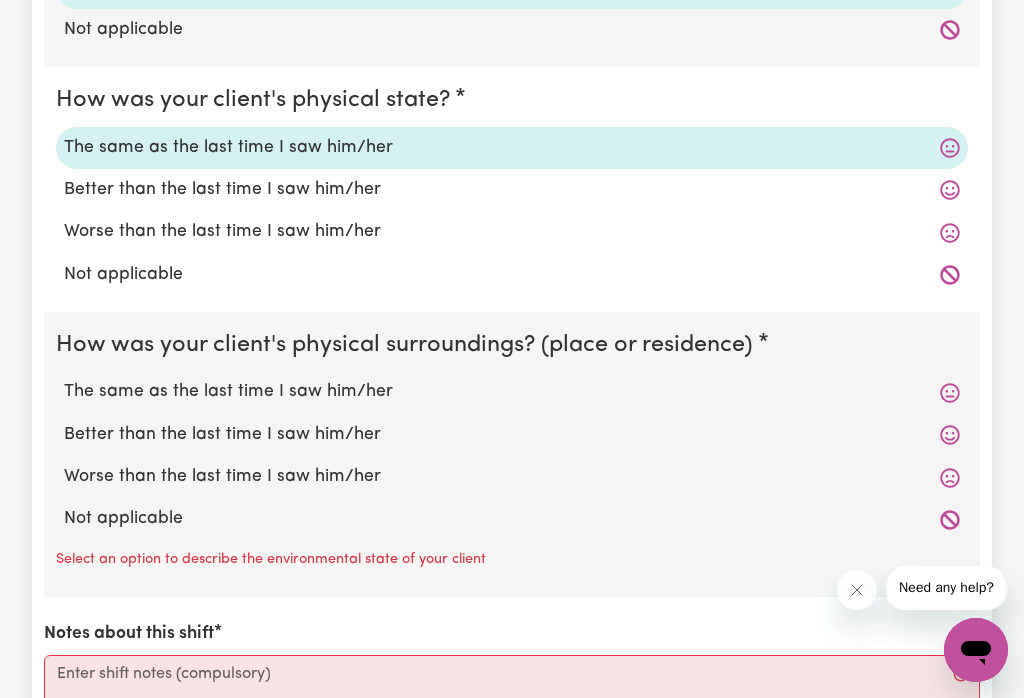 click on "The same as the last time I saw him/her" at bounding box center (512, 392) 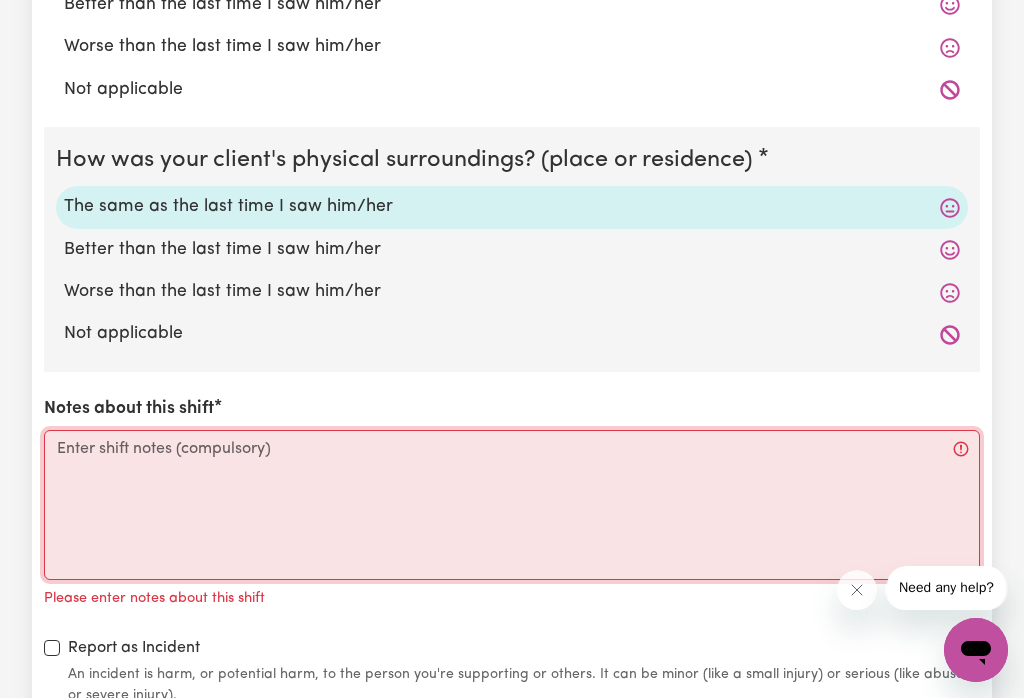 click on "Notes about this shift" at bounding box center (512, 505) 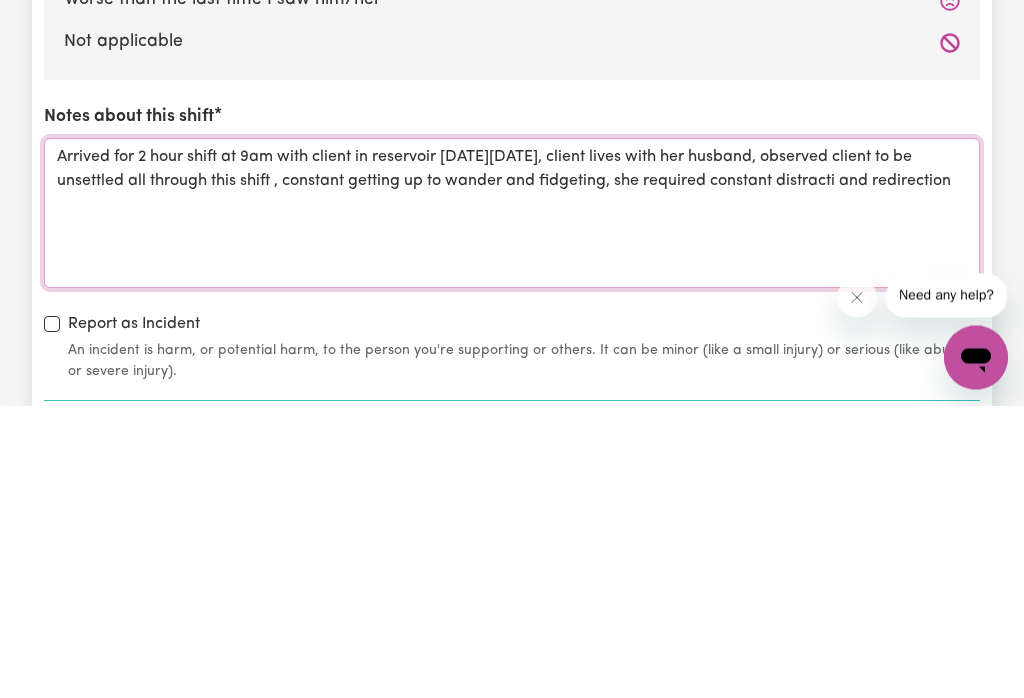 click on "Arrived for 2 hour shift at 9am with client in reservoir [DATE][DATE], client lives with her husband, observed client to be unsettled all through this shift , constant getting up to wander and fidgeting, she required constant distracti and redirection" at bounding box center [512, 506] 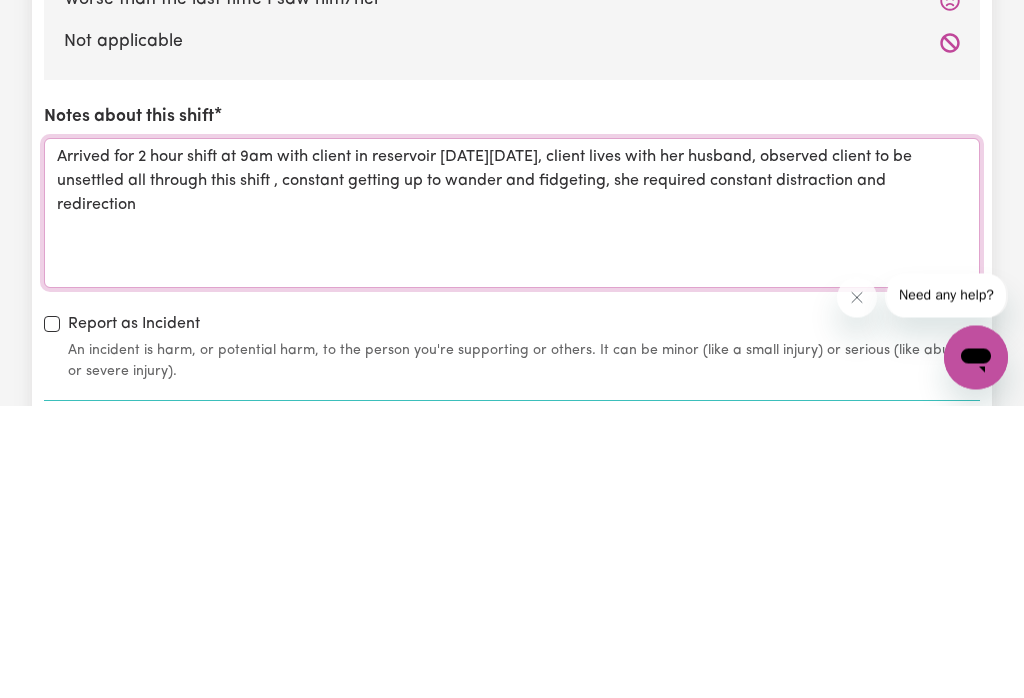 click on "Arrived for 2 hour shift at 9am with client in reservoir [DATE][DATE], client lives with her husband, observed client to be unsettled all through this shift , constant getting up to wander and fidgeting, she required constant distraction and redirection" at bounding box center (512, 506) 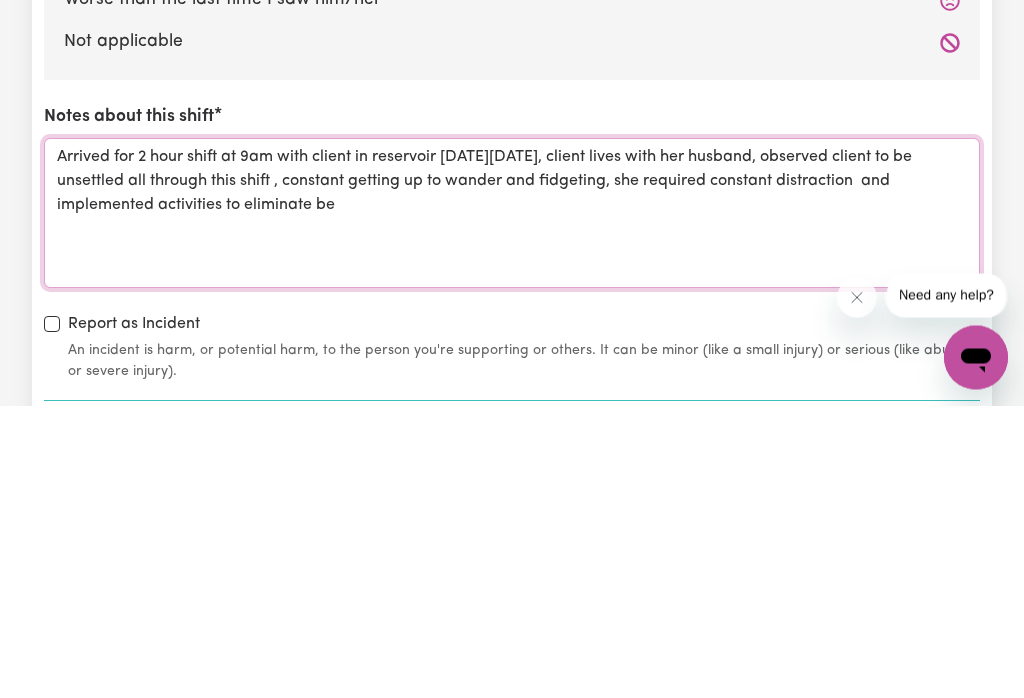 click on "Arrived for 2 hour shift at 9am with client in reservoir [DATE][DATE], client lives with her husband, observed client to be unsettled all through this shift , constant getting up to wander and fidgeting, she required constant distraction  and implemented activities to eliminate be" at bounding box center (512, 506) 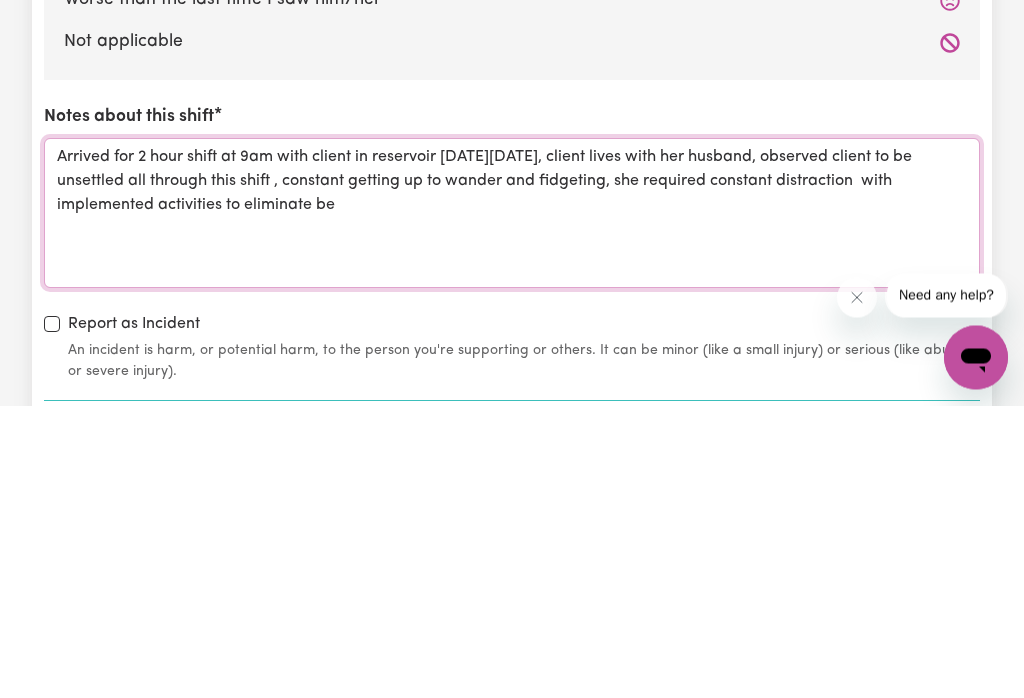 click on "Arrived for 2 hour shift at 9am with client in reservoir [DATE][DATE], client lives with her husband, observed client to be unsettled all through this shift , constant getting up to wander and fidgeting, she required constant distraction  with implemented activities to eliminate be" at bounding box center [512, 506] 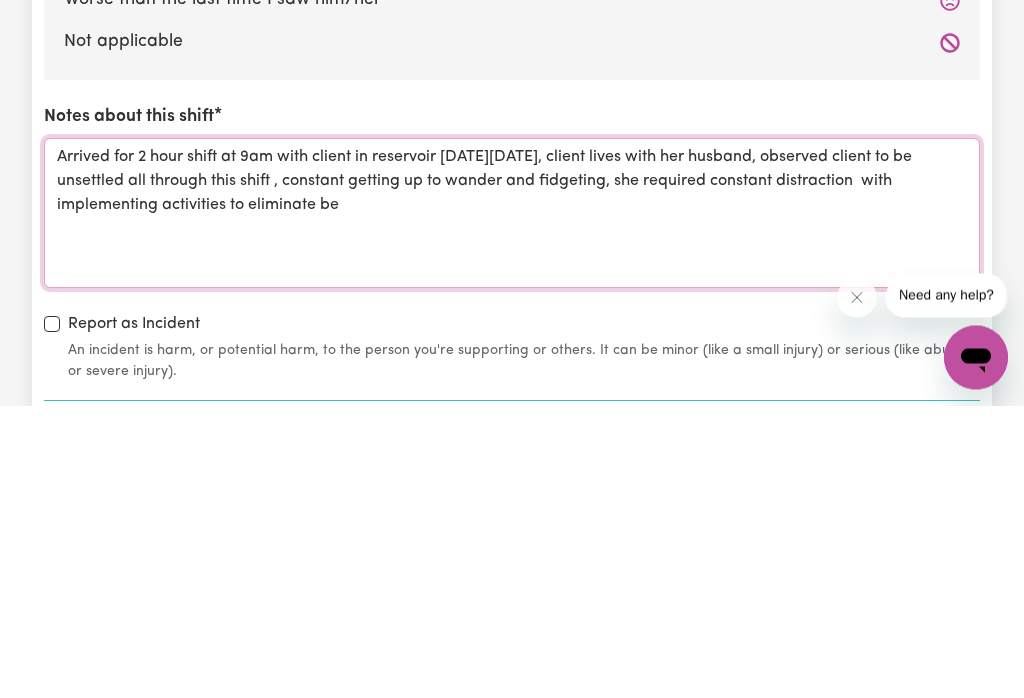 click on "Arrived for 2 hour shift at 9am with client in reservoir [DATE][DATE], client lives with her husband, observed client to be unsettled all through this shift , constant getting up to wander and fidgeting, she required constant distraction  with implementing activities to eliminate be" at bounding box center [512, 506] 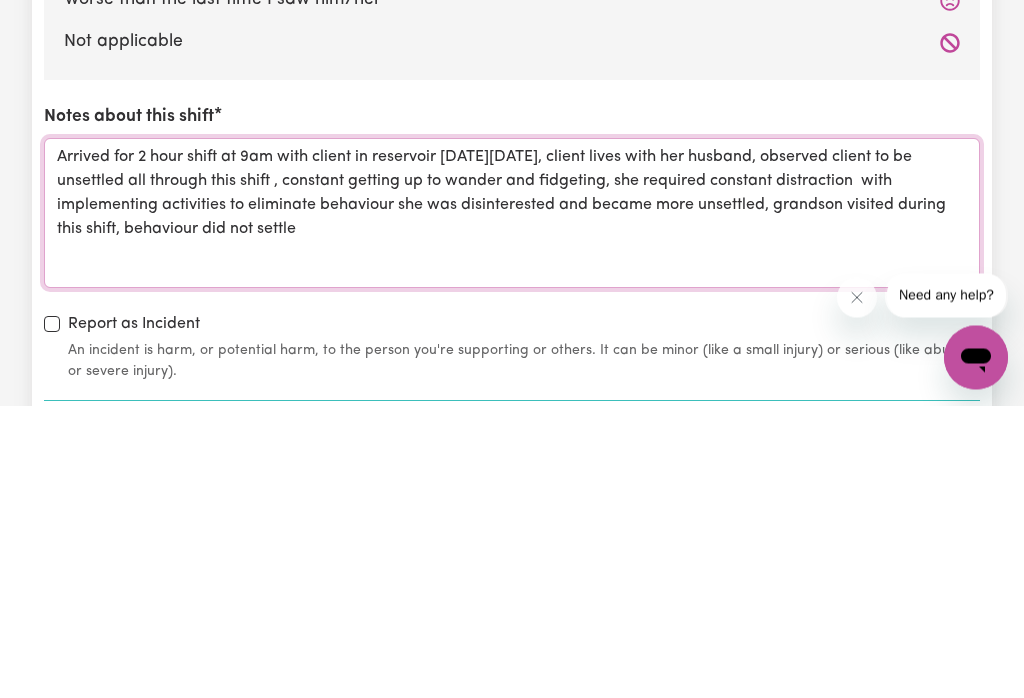 click on "Arrived for 2 hour shift at 9am with client in reservoir [DATE][DATE], client lives with her husband, observed client to be unsettled all through this shift , constant getting up to wander and fidgeting, she required constant distraction  with implementing activities to eliminate behaviour she was disinterested and became more unsettled, grandson visited during this shift, behaviour did not settle" at bounding box center [512, 506] 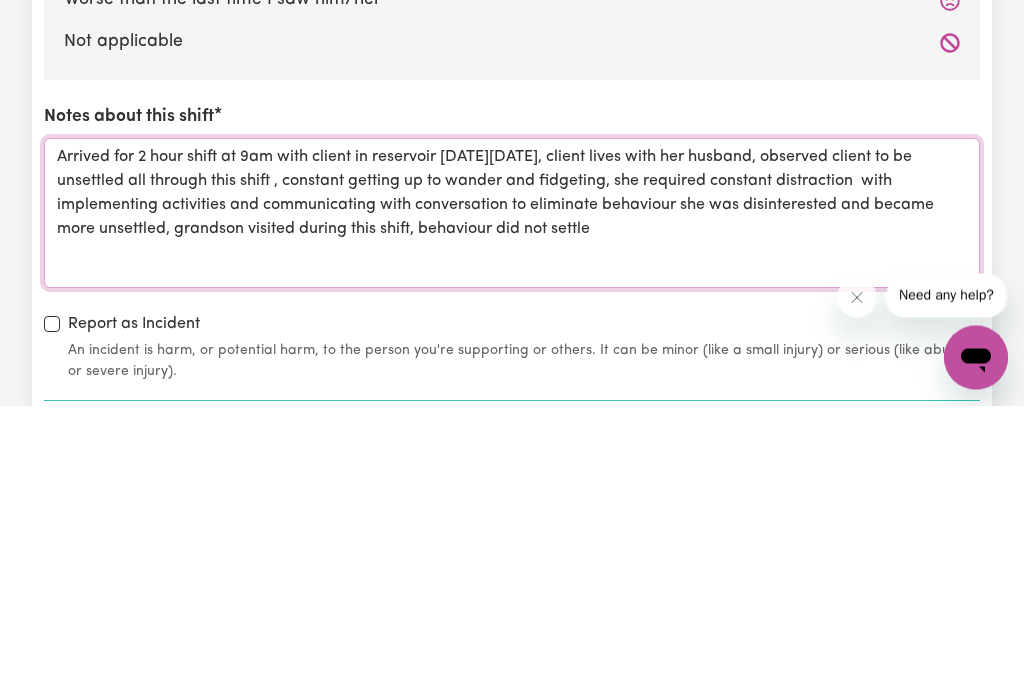 click on "Arrived for 2 hour shift at 9am with client in reservoir [DATE][DATE], client lives with her husband, observed client to be unsettled all through this shift , constant getting up to wander and fidgeting, she required constant distraction  with implementing activities and communicating with conversation to eliminate behaviour she was disinterested and became more unsettled, grandson visited during this shift, behaviour did not settle" at bounding box center (512, 506) 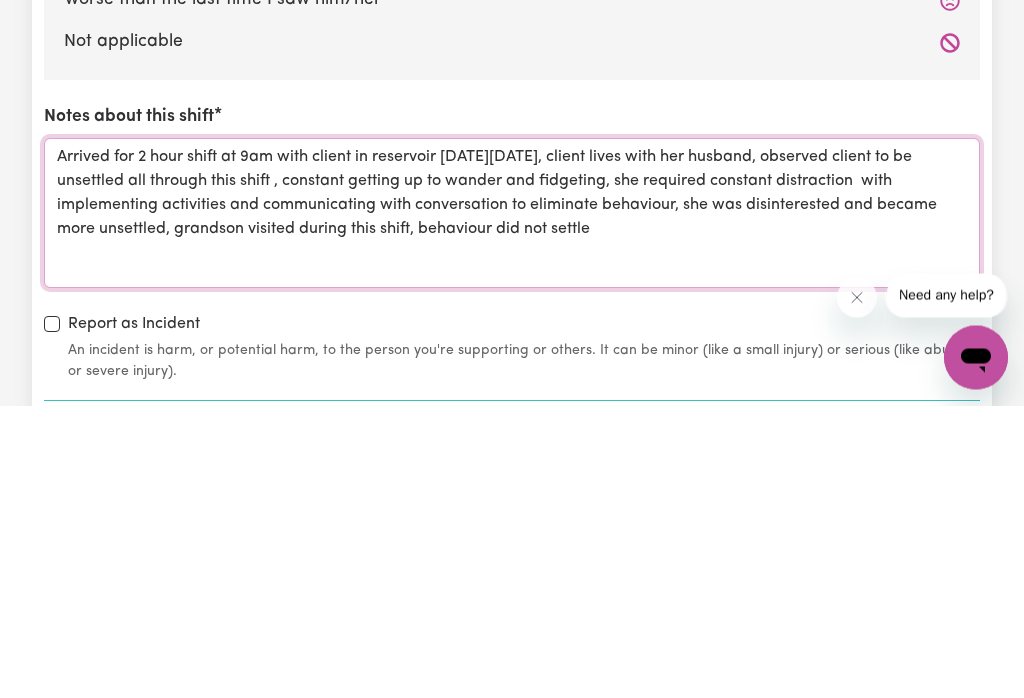 click on "Arrived for 2 hour shift at 9am with client in reservoir [DATE][DATE], client lives with her husband, observed client to be unsettled all through this shift , constant getting up to wander and fidgeting, she required constant distraction  with implementing activities and communicating with conversation to eliminate behaviour, she was disinterested and became more unsettled, grandson visited during this shift, behaviour did not settle" at bounding box center (512, 506) 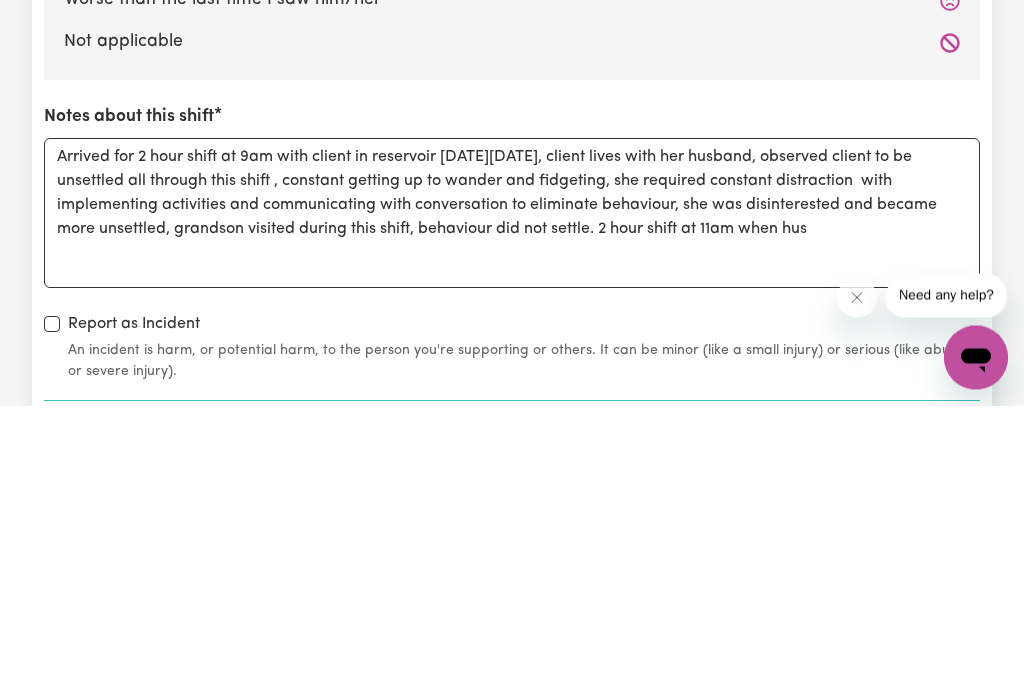 click on "Submit Hours 1. Fill in your details below to claim your payment Job title Select the job you're submitting hours for... [[PERSON_NAME]] Careworker for [DEMOGRAPHIC_DATA] [DEMOGRAPHIC_DATA] [[PERSON_NAME]] Personal Carer for [DEMOGRAPHIC_DATA] [DEMOGRAPHIC_DATA] in [GEOGRAPHIC_DATA] [[PERSON_NAME]] Support Worker required at  [GEOGRAPHIC_DATA], [GEOGRAPHIC_DATA] for Admin, Domestic Assistance, and Social Companionship  [[PERSON_NAME]] Social Companionship  [[PERSON_NAME]] Personal Carer for aged gentleman  in [GEOGRAPHIC_DATA] Preview Job Your ABN 66354523535 To include or update your ABN,  update your profile . 2. Enter the details of your shift(s) Date of care work [DATE] 17 / 0 7 / 2025 « ‹ [DATE] › » Mon Tue Wed Thu Fri Sat Sun 30 1 2 3 4 5 6 7 8 9 10 11 12 13 14 15 16 17 18 19 20 21 22 23 24 25 26 27 28 29 30 31 1 2 3 Start time 09:00 9 : 0 0   am pm End time 11:00 11 : 0 0   am pm Hourly rate Select rate... $52.87 (Weekday) $74.28 ([DATE]) $85.00 (Public Holiday) $105.00 (Evening Care) Total hours:  2h  Remove Add shift No expenses have been included." at bounding box center [512, -521] 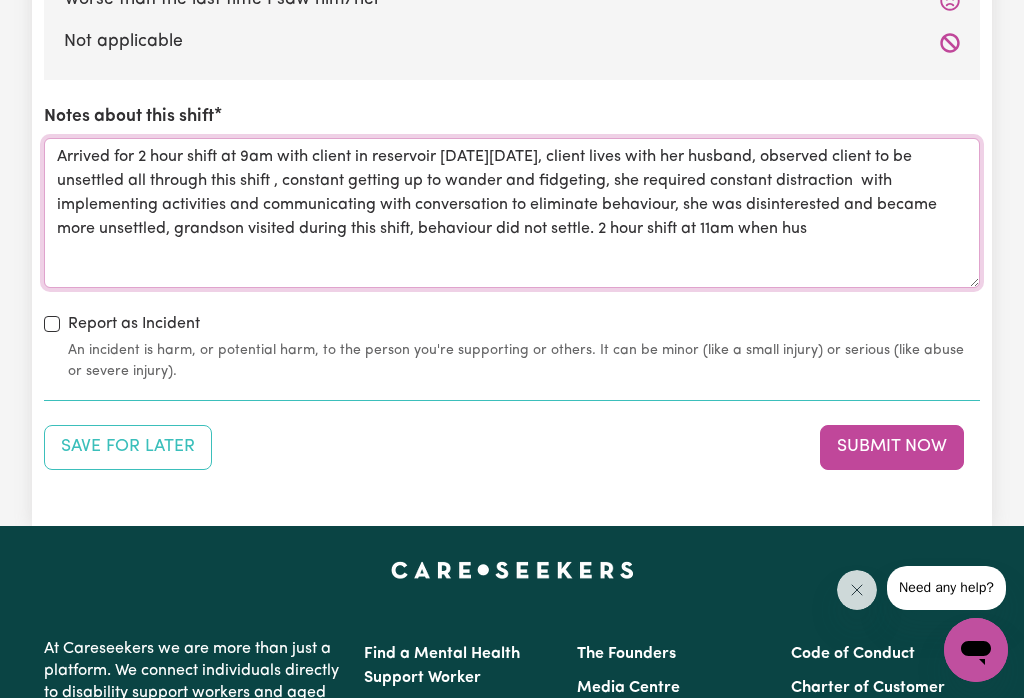 click on "Arrived for 2 hour shift at 9am with client in reservoir [DATE][DATE], client lives with her husband, observed client to be unsettled all through this shift , constant getting up to wander and fidgeting, she required constant distraction  with implementing activities and communicating with conversation to eliminate behaviour, she was disinterested and became more unsettled, grandson visited during this shift, behaviour did not settle. 2 hour shift at 11am when hus" at bounding box center (512, 213) 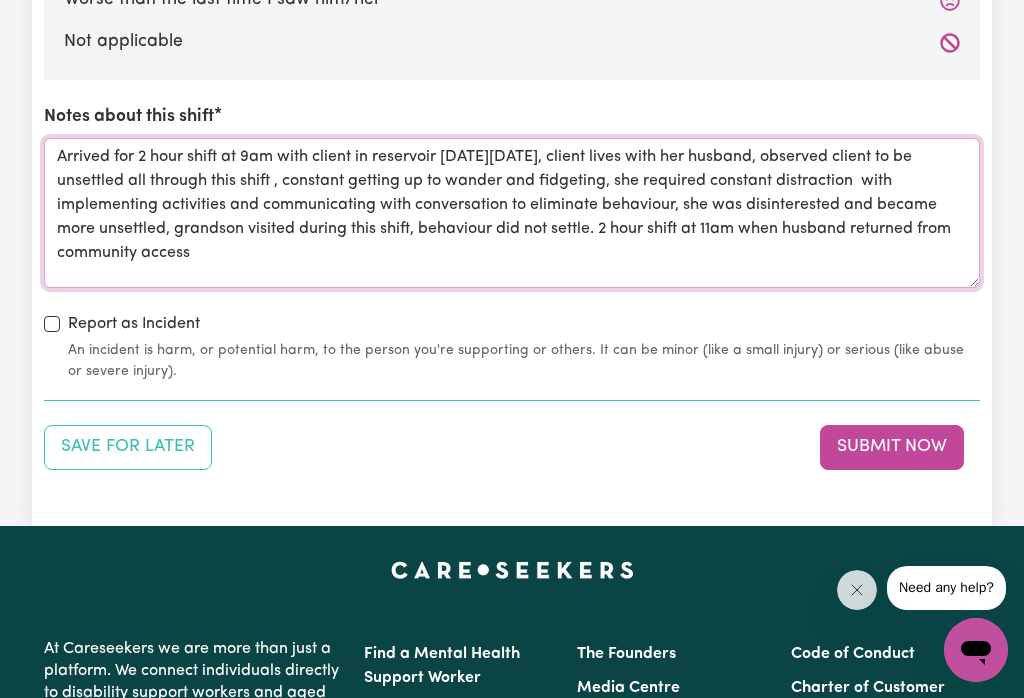 click on "Arrived for 2 hour shift at 9am with client in reservoir [DATE][DATE], client lives with her husband, observed client to be unsettled all through this shift , constant getting up to wander and fidgeting, she required constant distraction  with implementing activities and communicating with conversation to eliminate behaviour, she was disinterested and became more unsettled, grandson visited during this shift, behaviour did not settle. 2 hour shift at 11am when husband returned from community access" at bounding box center (512, 213) 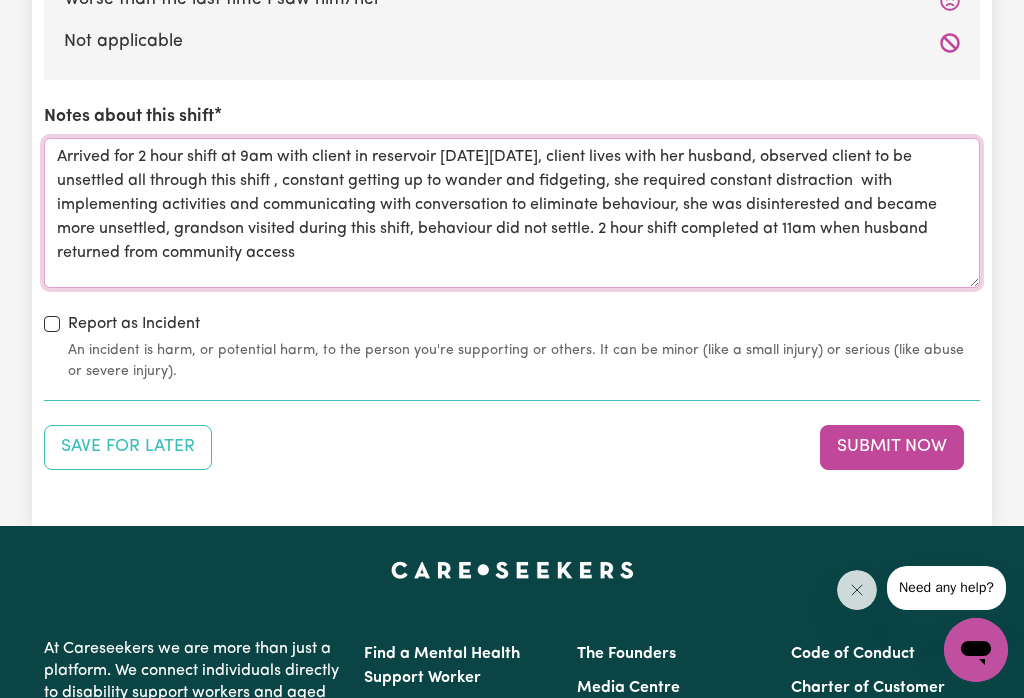 click on "Arrived for 2 hour shift at 9am with client in reservoir [DATE][DATE], client lives with her husband, observed client to be unsettled all through this shift , constant getting up to wander and fidgeting, she required constant distraction  with implementing activities and communicating with conversation to eliminate behaviour, she was disinterested and became more unsettled, grandson visited during this shift, behaviour did not settle. 2 hour shift completed at 11am when husband returned from community access" at bounding box center [512, 213] 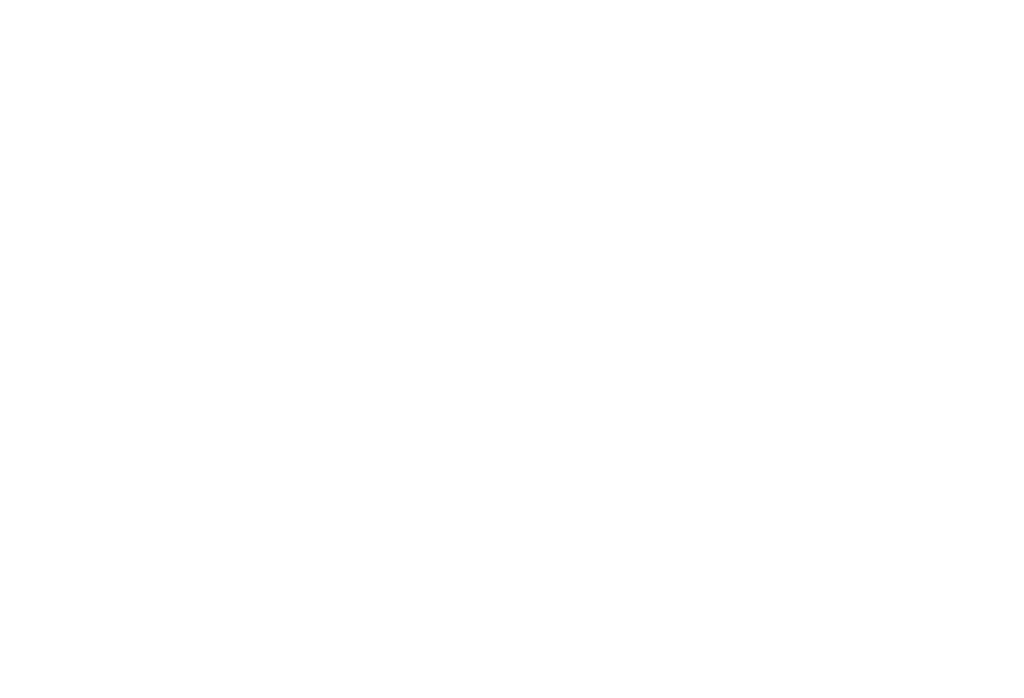 scroll, scrollTop: 1469, scrollLeft: 0, axis: vertical 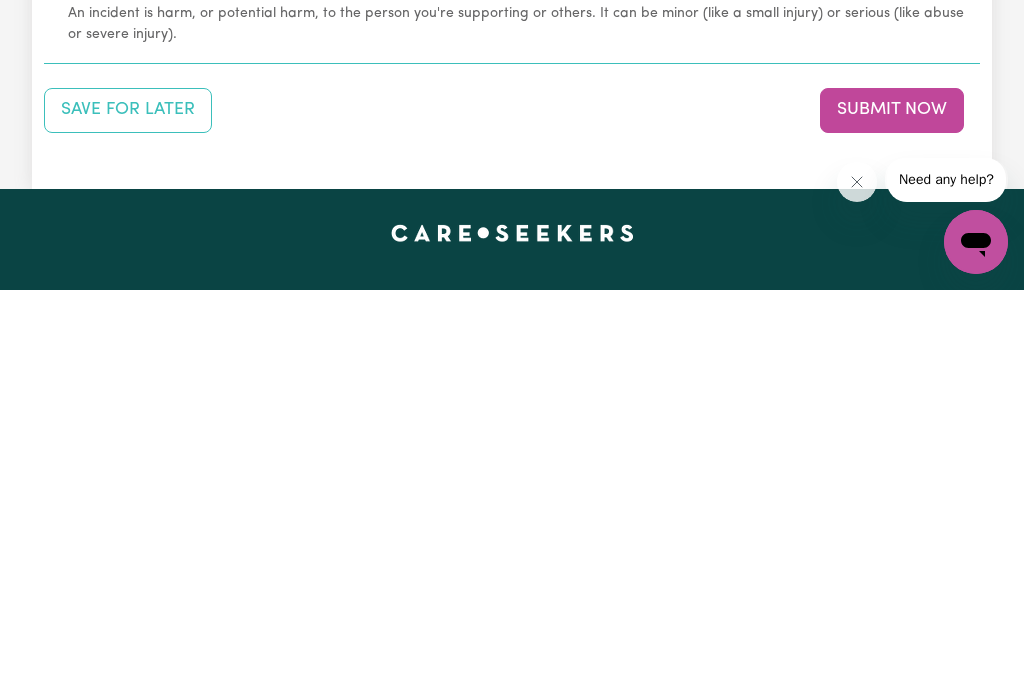 type on "Arrived for 2 hour shift at 9am with client in reservoir [DATE][DATE], client lives with her husband, observed client to be unsettled all through this shift , constant getting up to wander and fidgeting, she required constant distraction  with implementing activities and communicating with conversation to eliminate behaviour, she was disinterested and became more unsettled, grandson visited during this shift, behaviour did not settle. 2 hour shift completed at 11am when husband returned from community access.." 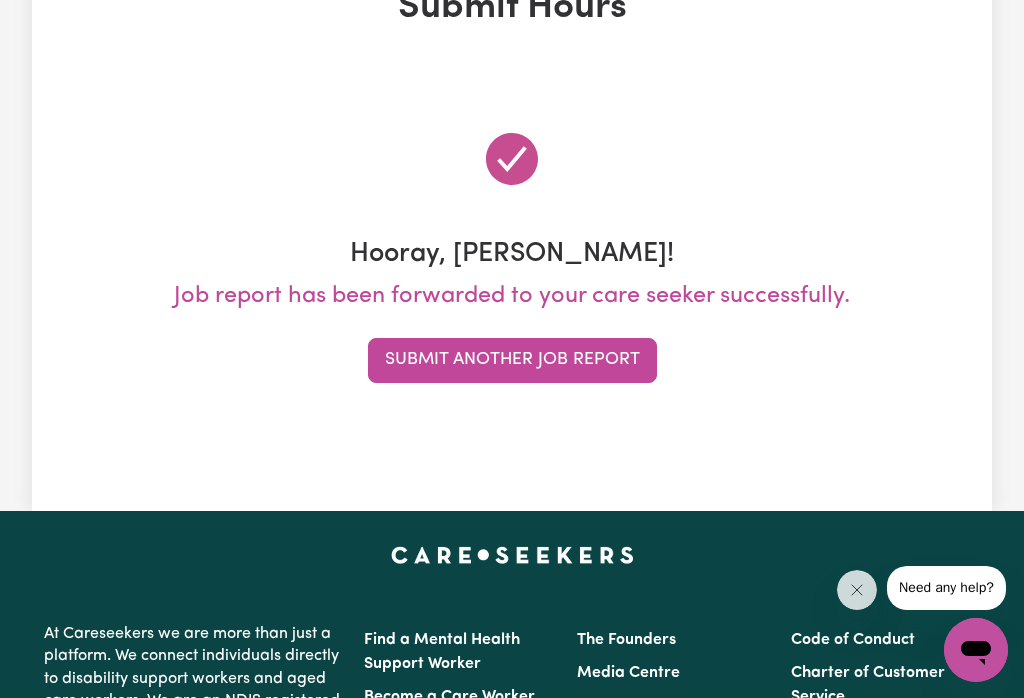 scroll, scrollTop: 0, scrollLeft: 0, axis: both 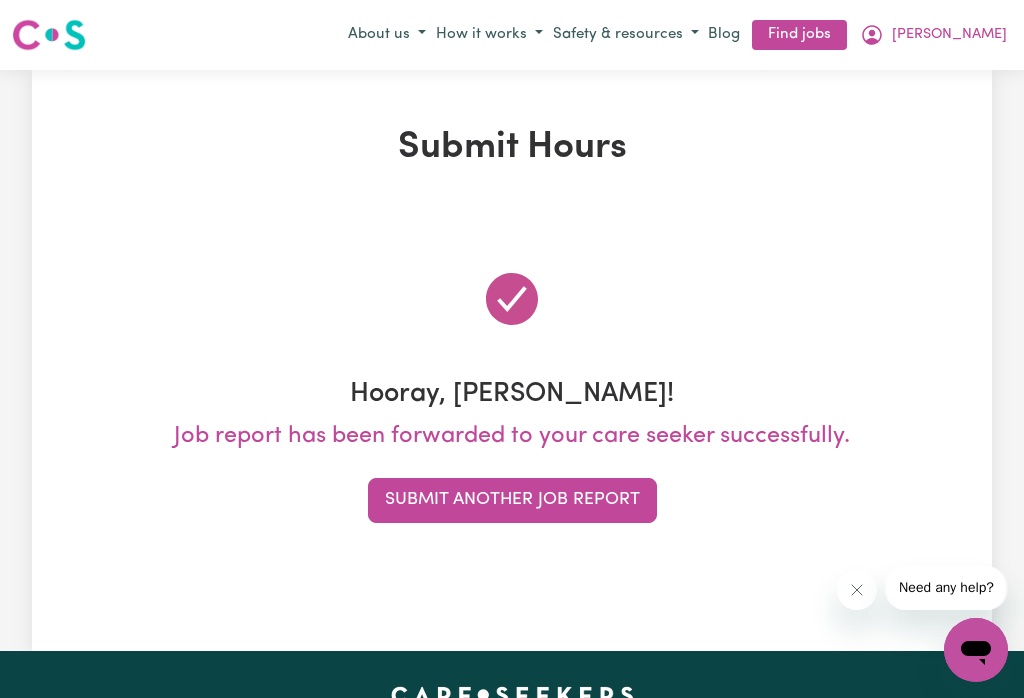 click on "Submit Another Job Report" at bounding box center [512, 500] 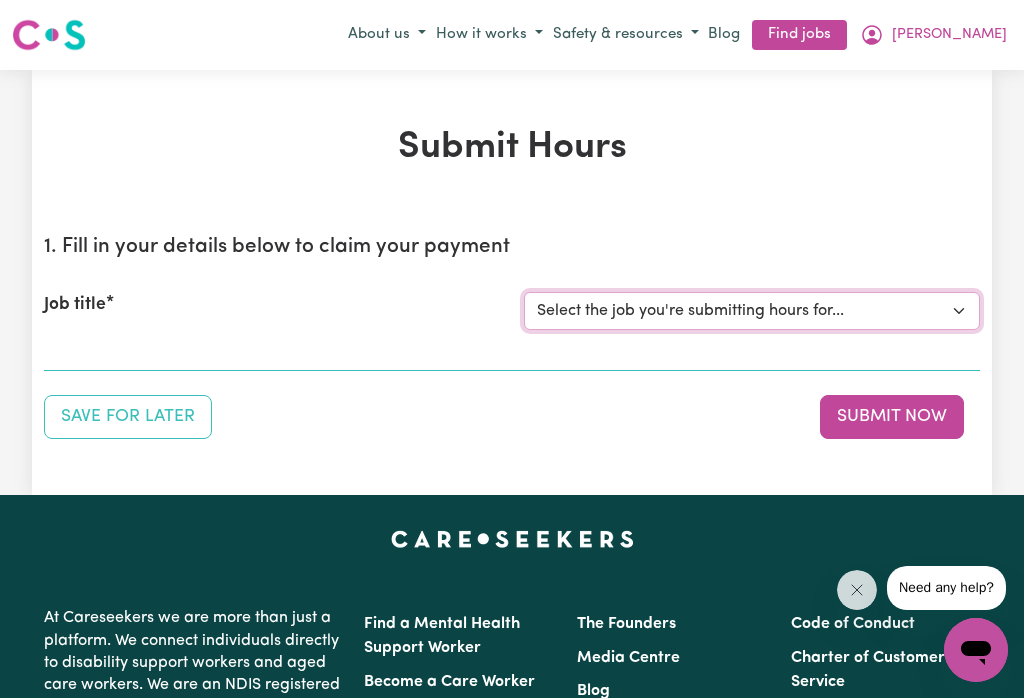 click on "Select the job you're submitting hours for... [[PERSON_NAME]] Careworker for [DEMOGRAPHIC_DATA] [DEMOGRAPHIC_DATA] [[PERSON_NAME]] Personal Carer for [DEMOGRAPHIC_DATA] [DEMOGRAPHIC_DATA] in [GEOGRAPHIC_DATA] [[PERSON_NAME]] Support Worker required at  [GEOGRAPHIC_DATA], [GEOGRAPHIC_DATA] for Admin, Domestic Assistance, and Social Companionship  [[PERSON_NAME]] Social Companionship  [[PERSON_NAME]] Personal Carer for aged gentleman  in [GEOGRAPHIC_DATA]" at bounding box center [752, 311] 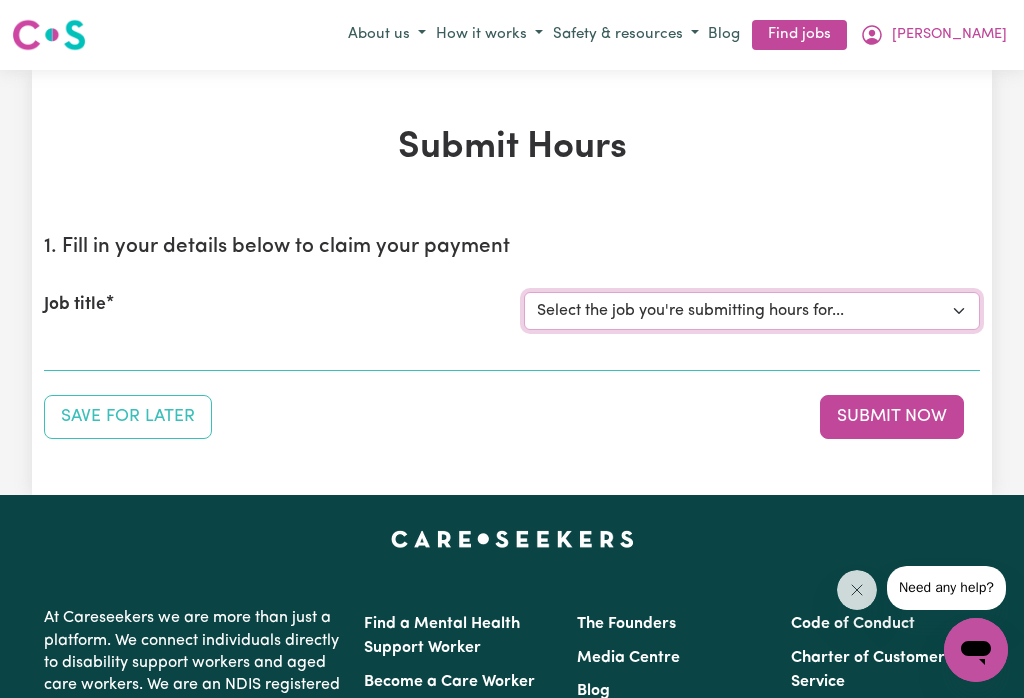 select on "10020" 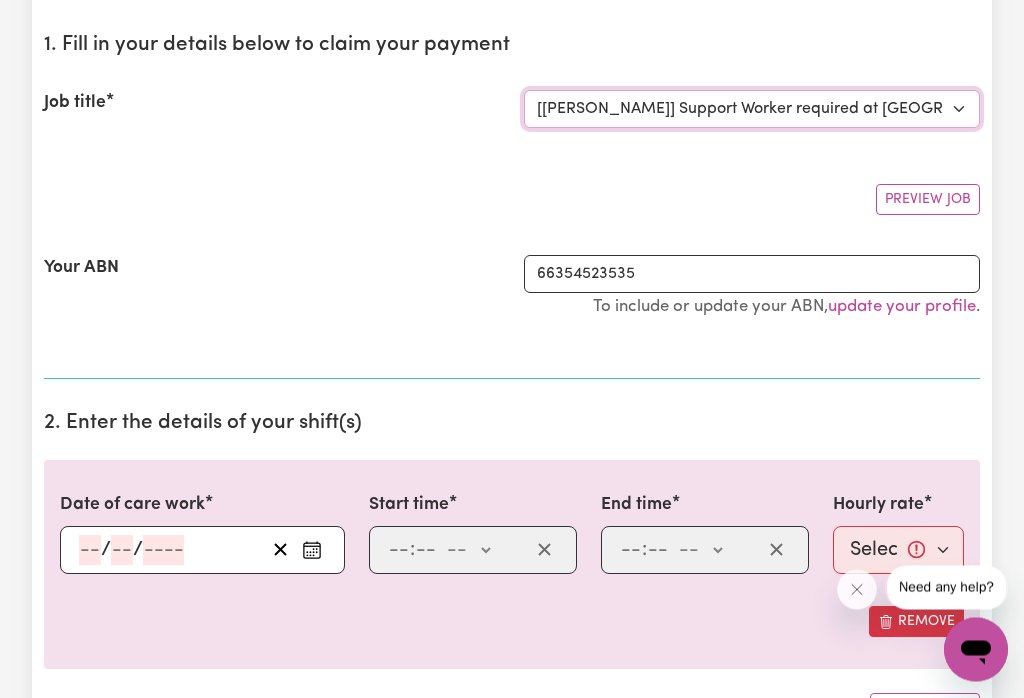 scroll, scrollTop: 201, scrollLeft: 0, axis: vertical 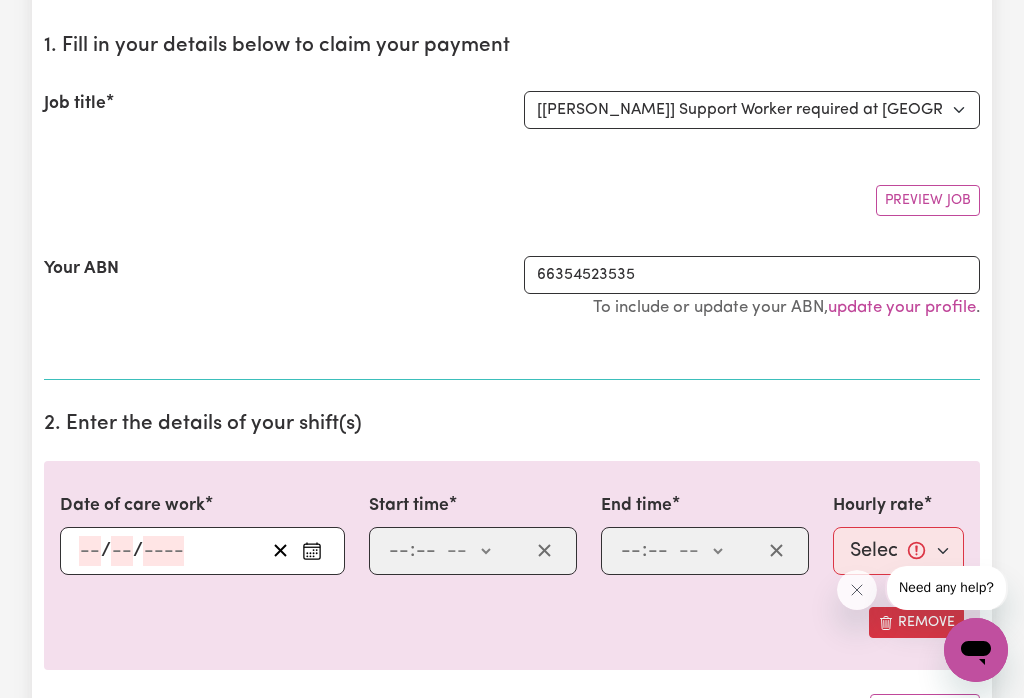 click 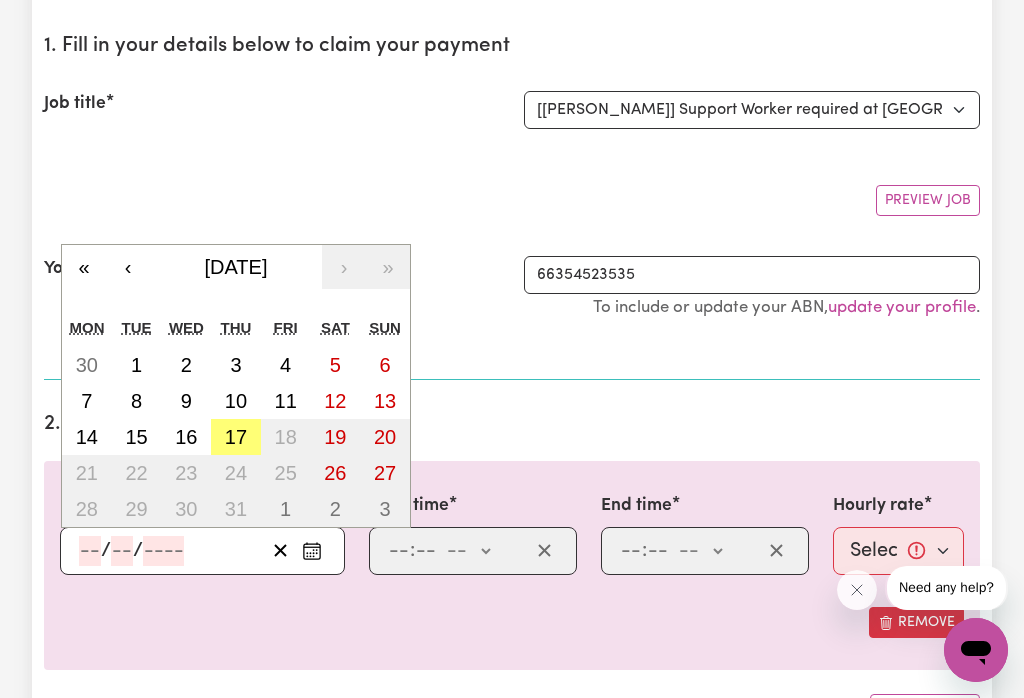 click on "17" at bounding box center [236, 437] 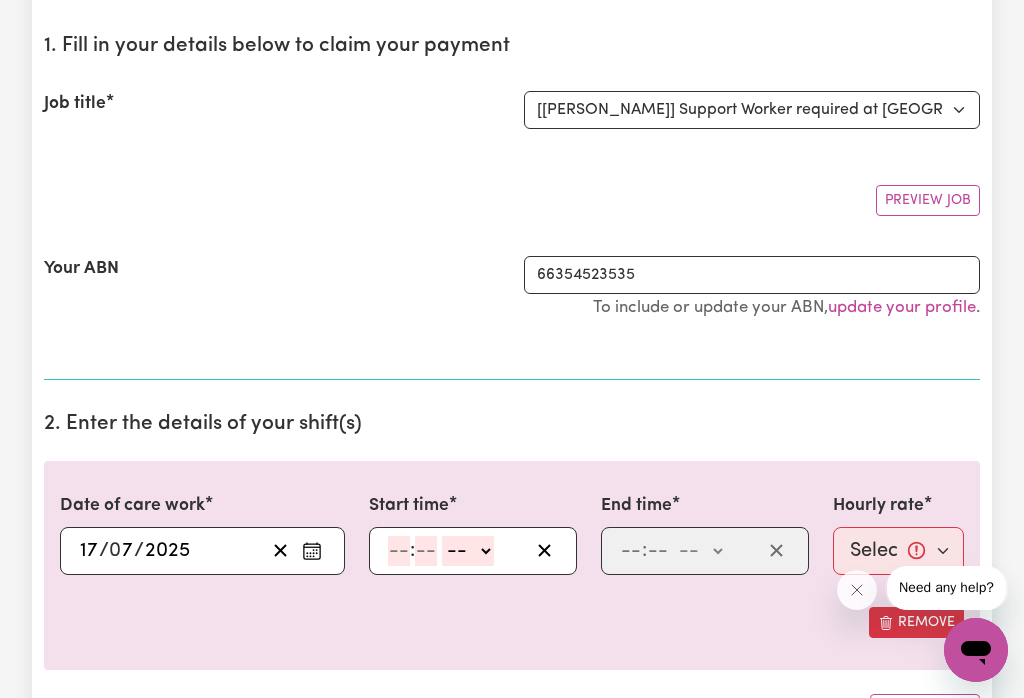 click 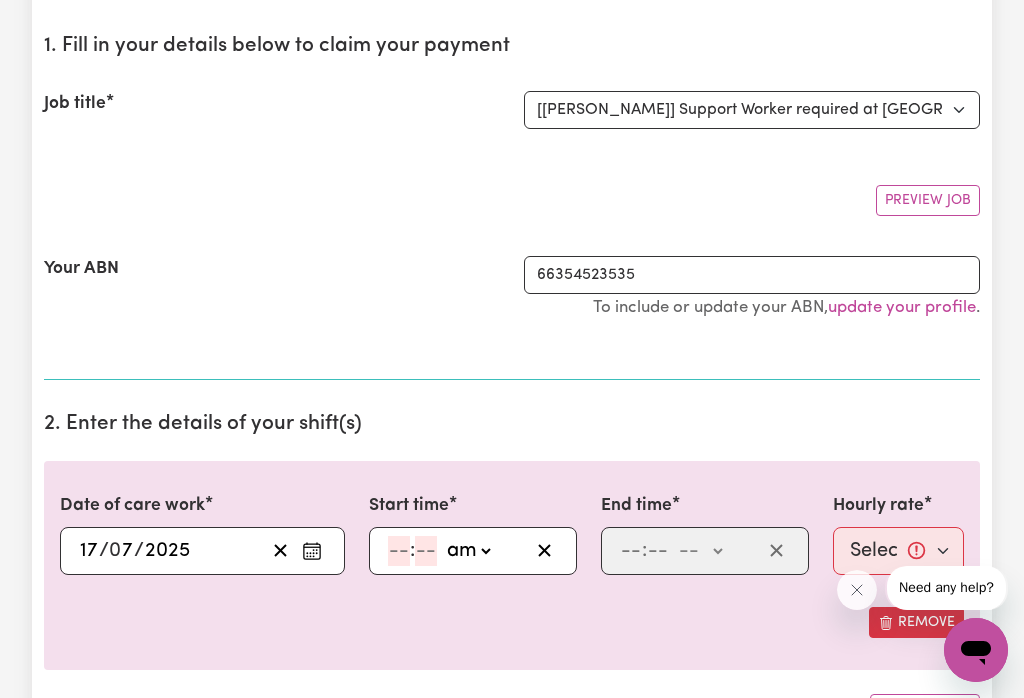 click 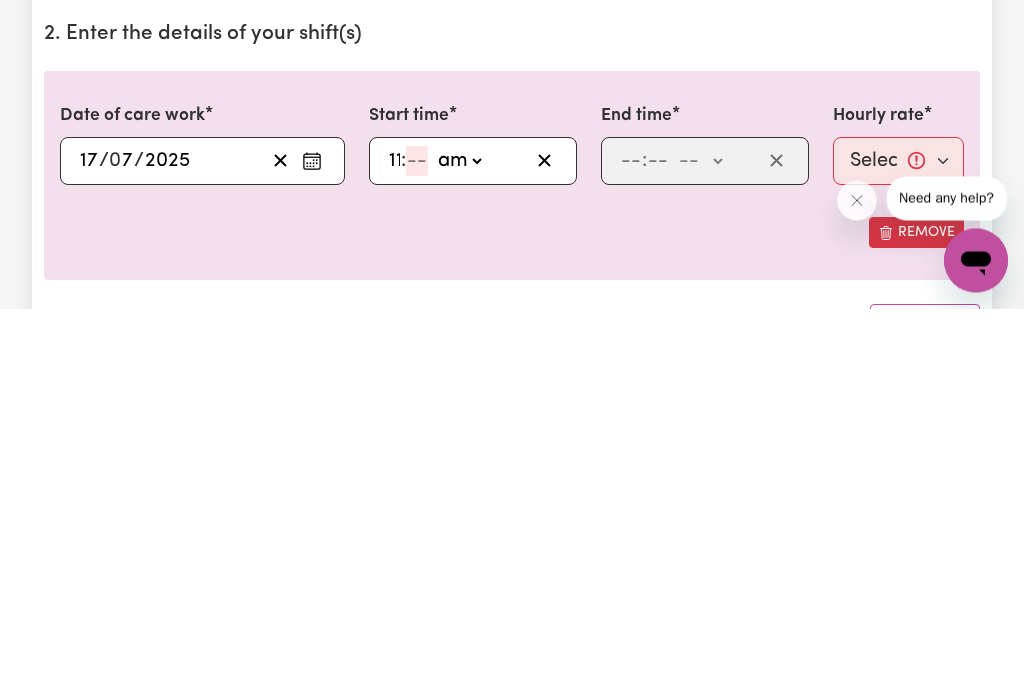 type on "11" 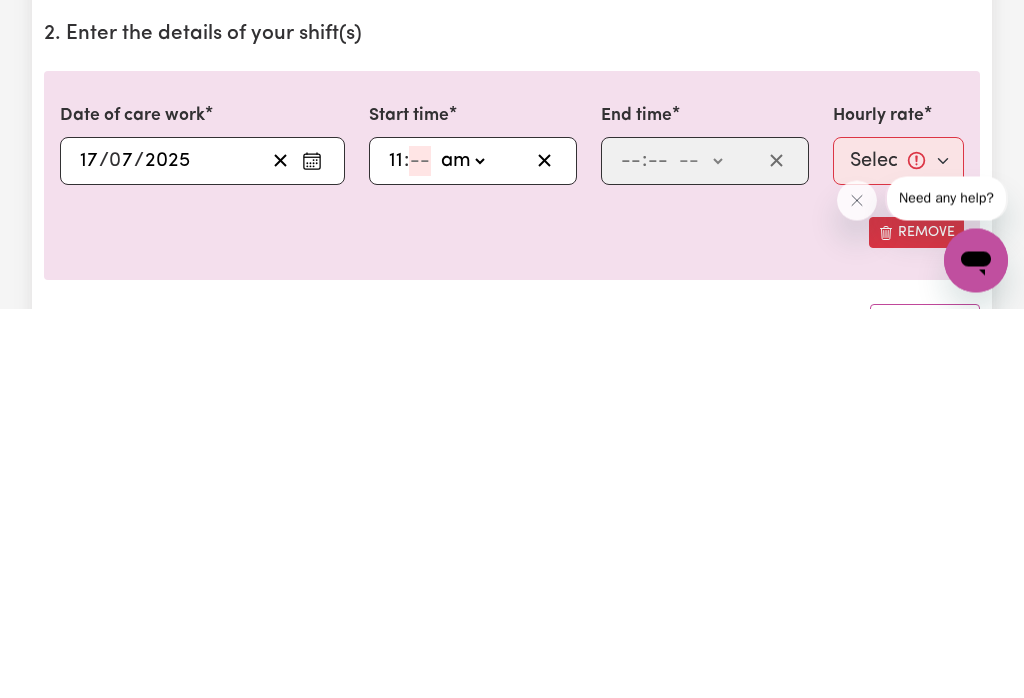type on "11:03" 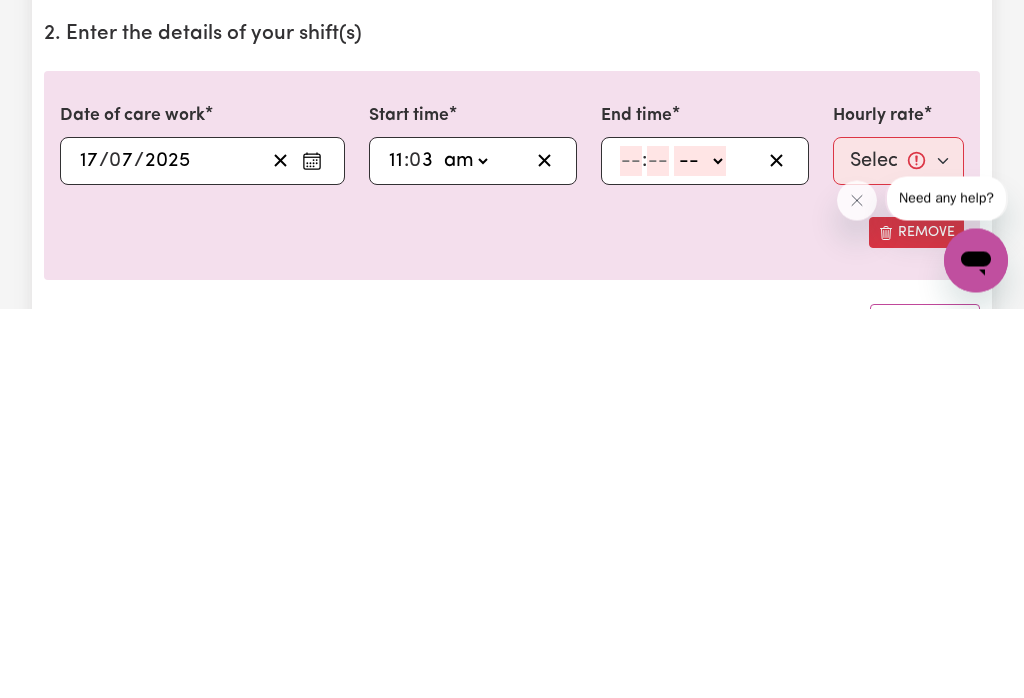 type on "30" 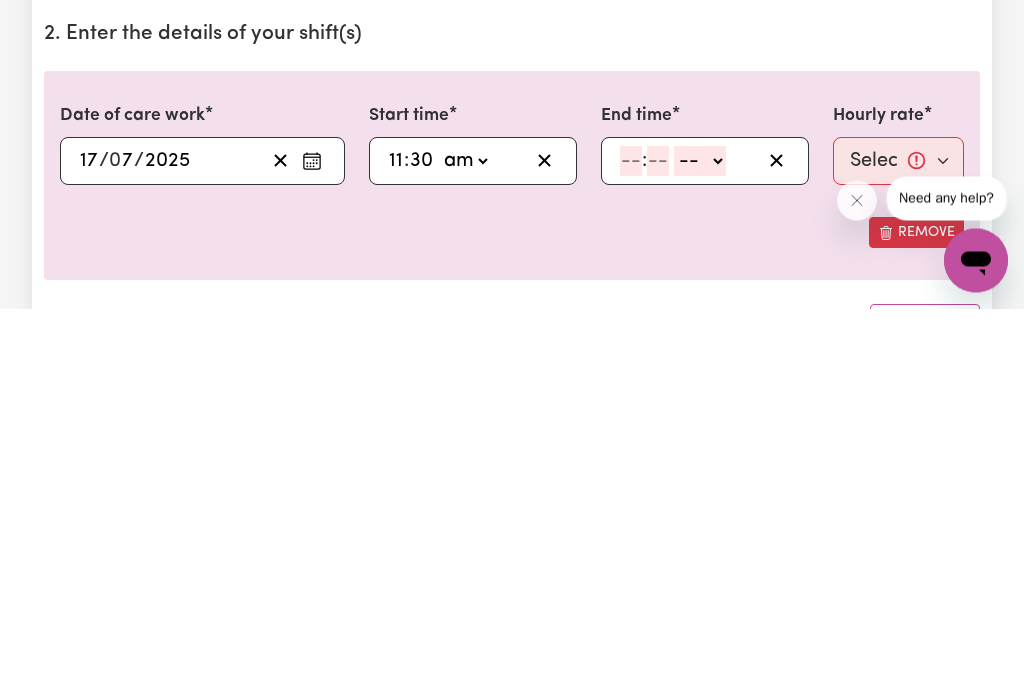 type on "30" 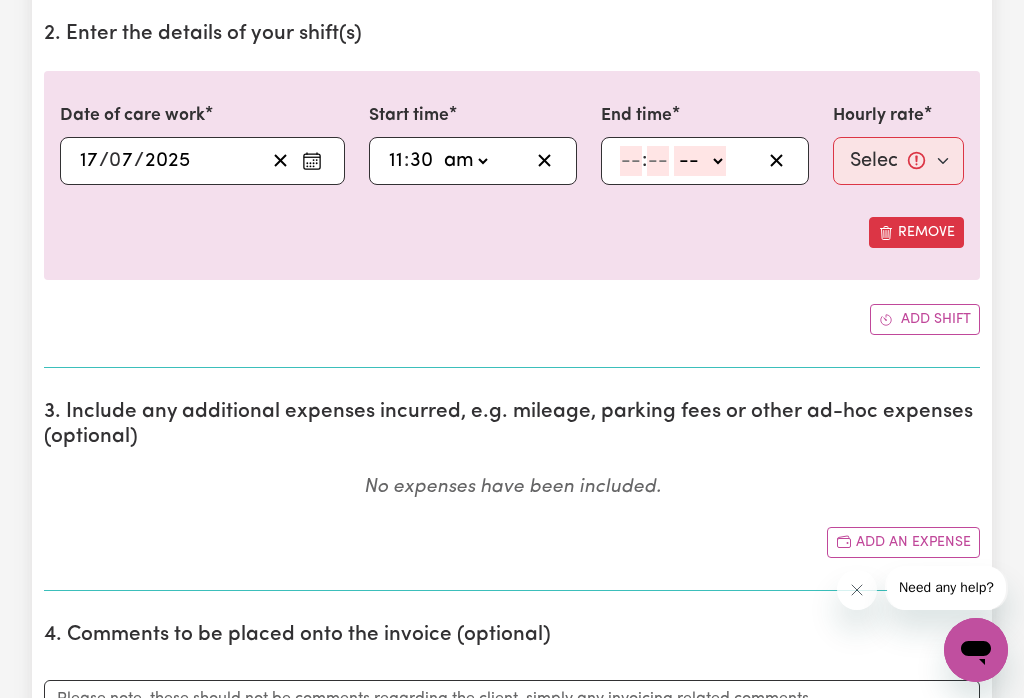select on "pm" 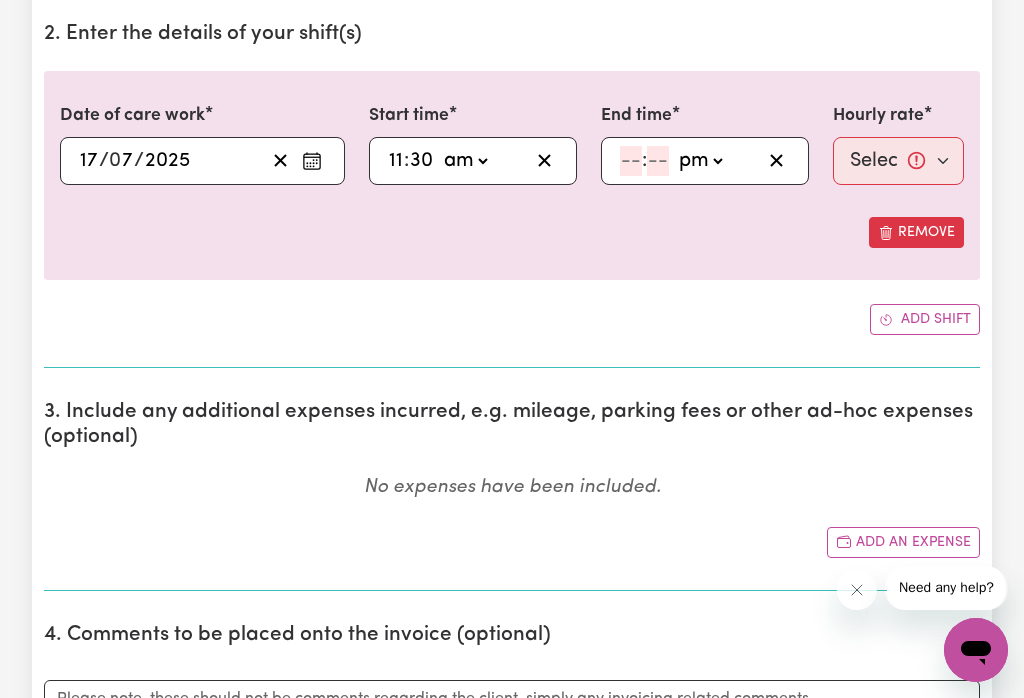 click on ":   am pm" at bounding box center (705, 161) 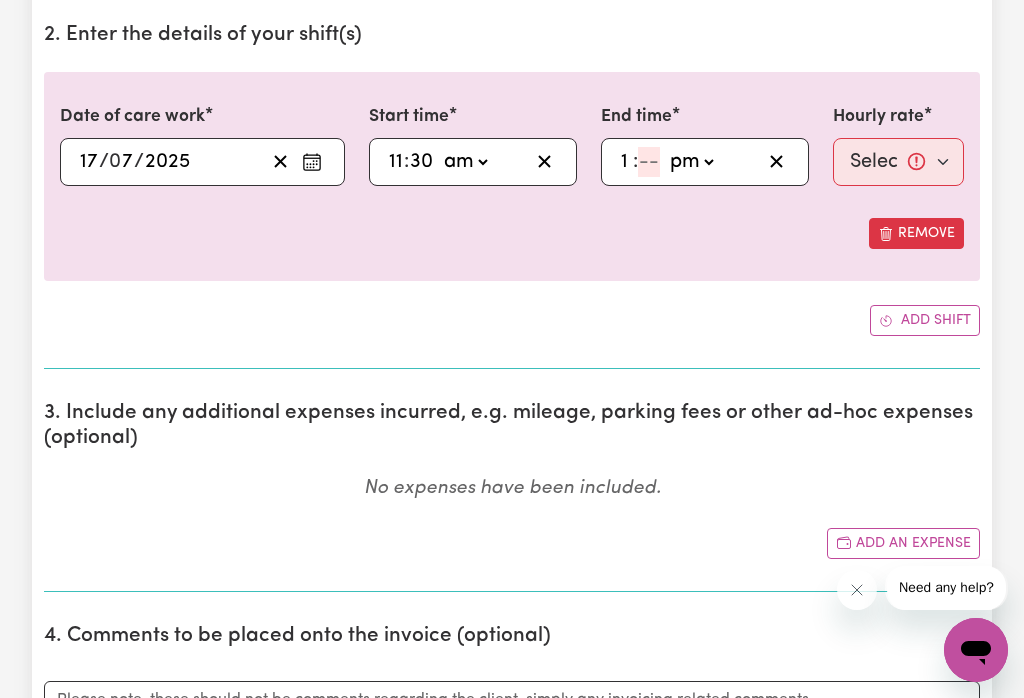 type on "1" 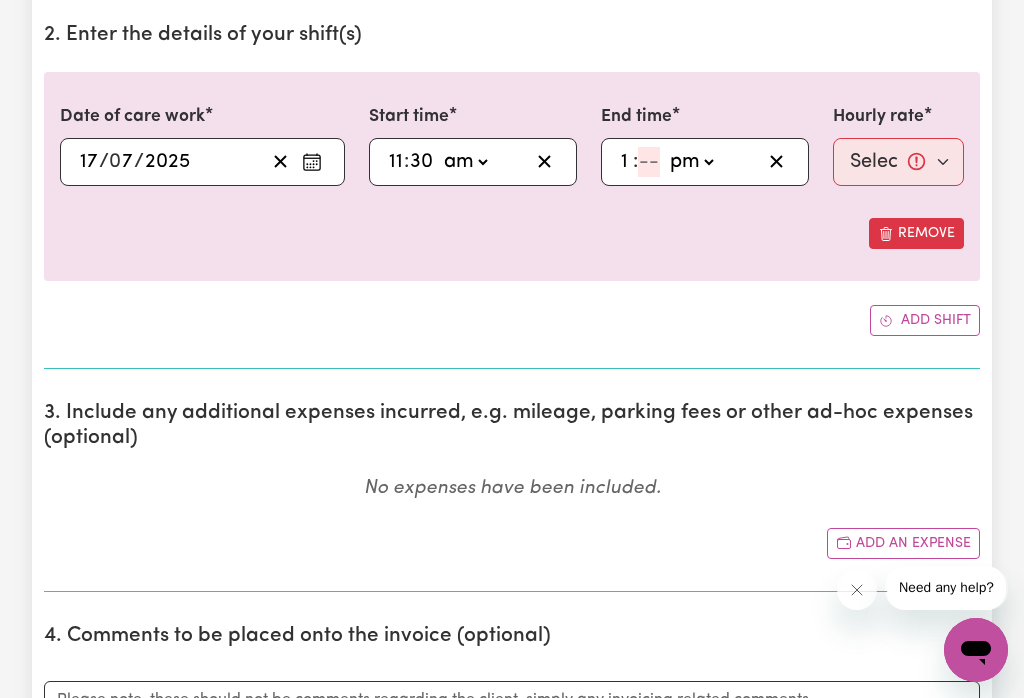 type on "13:03" 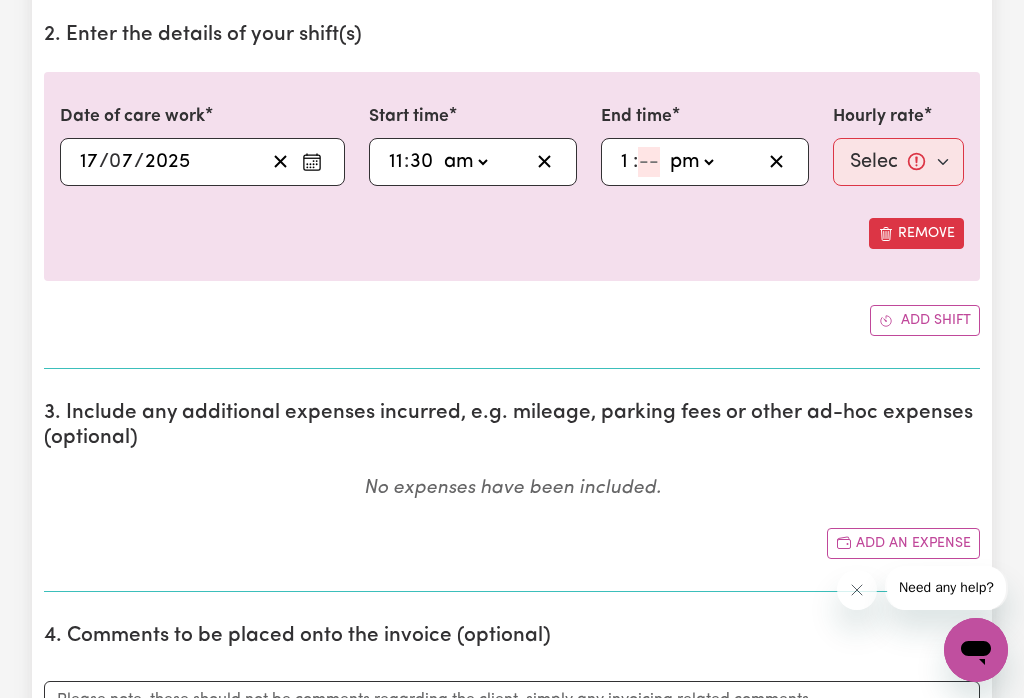 type on "3" 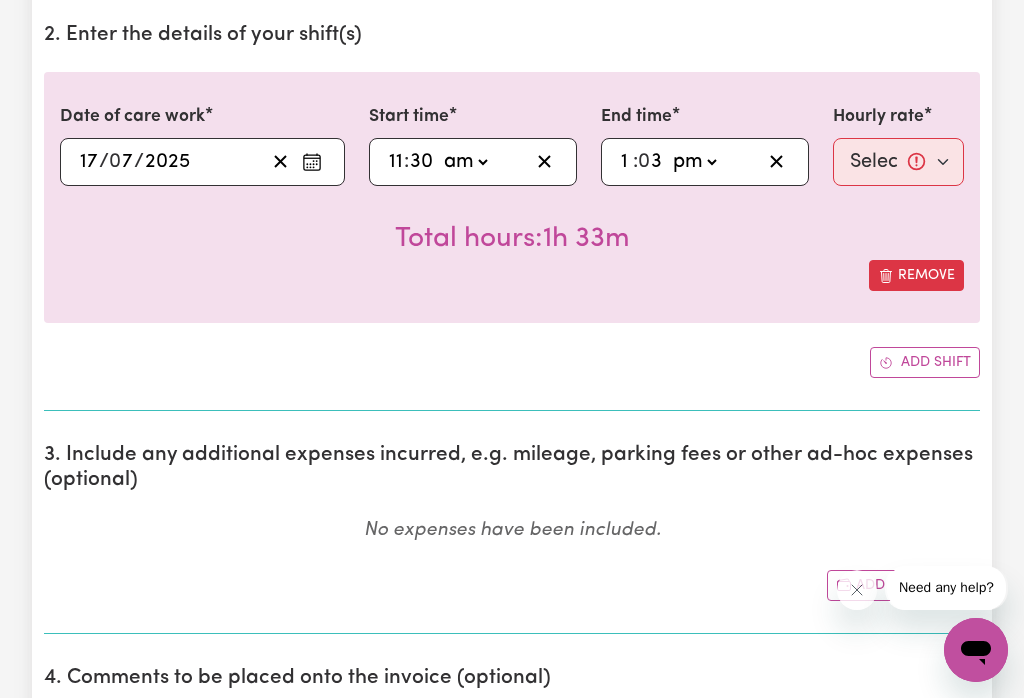 type on "13:30" 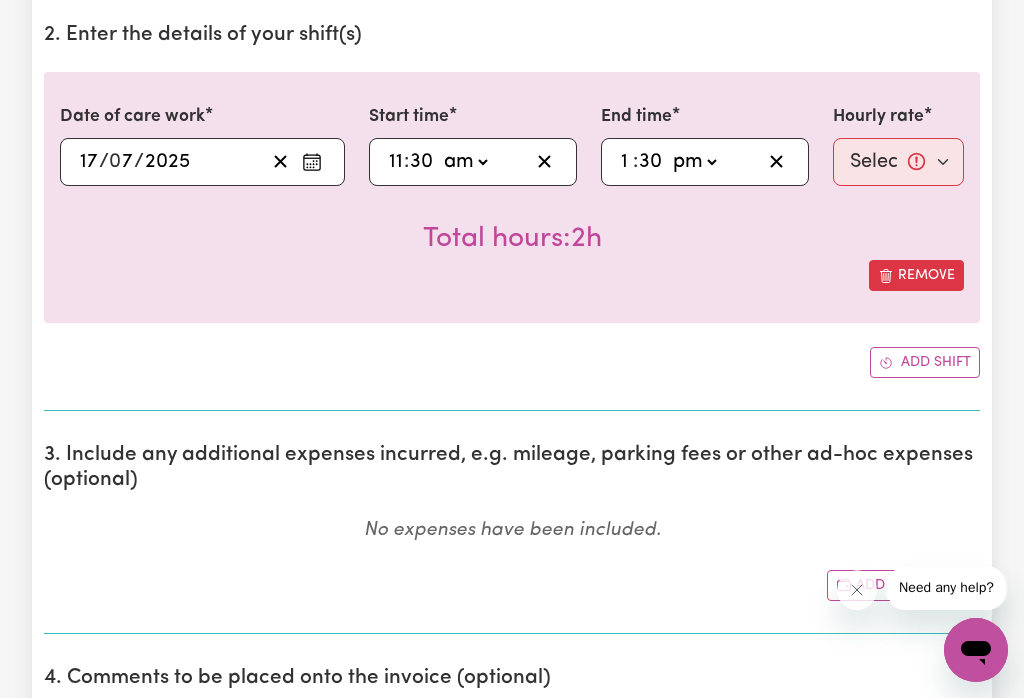 type on "30" 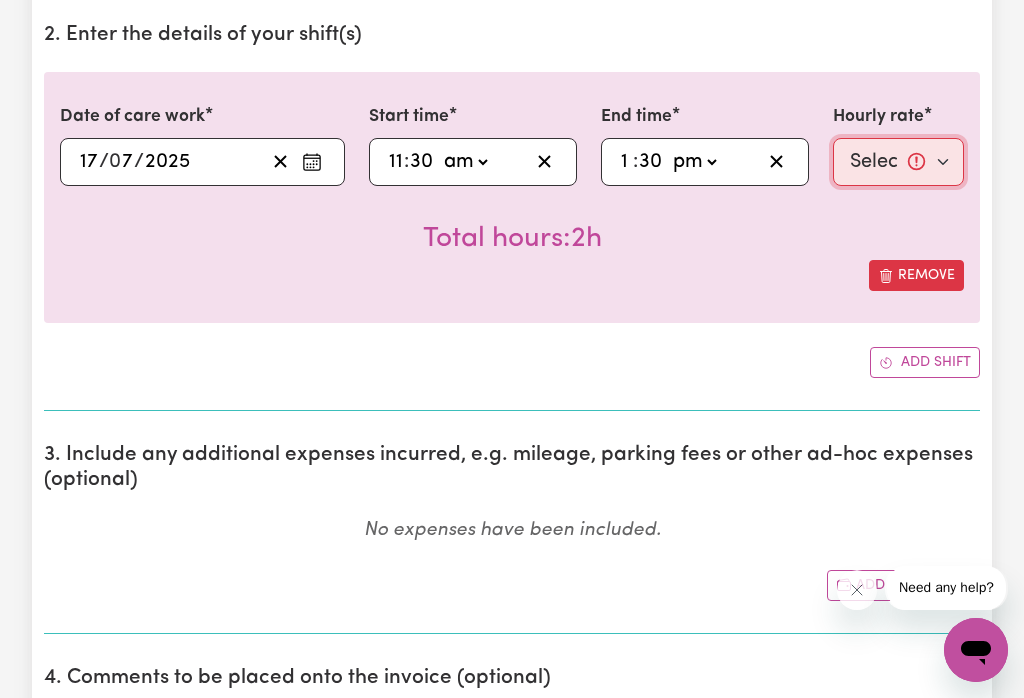 click on "Select rate... $47.00 (Weekday)" at bounding box center [898, 162] 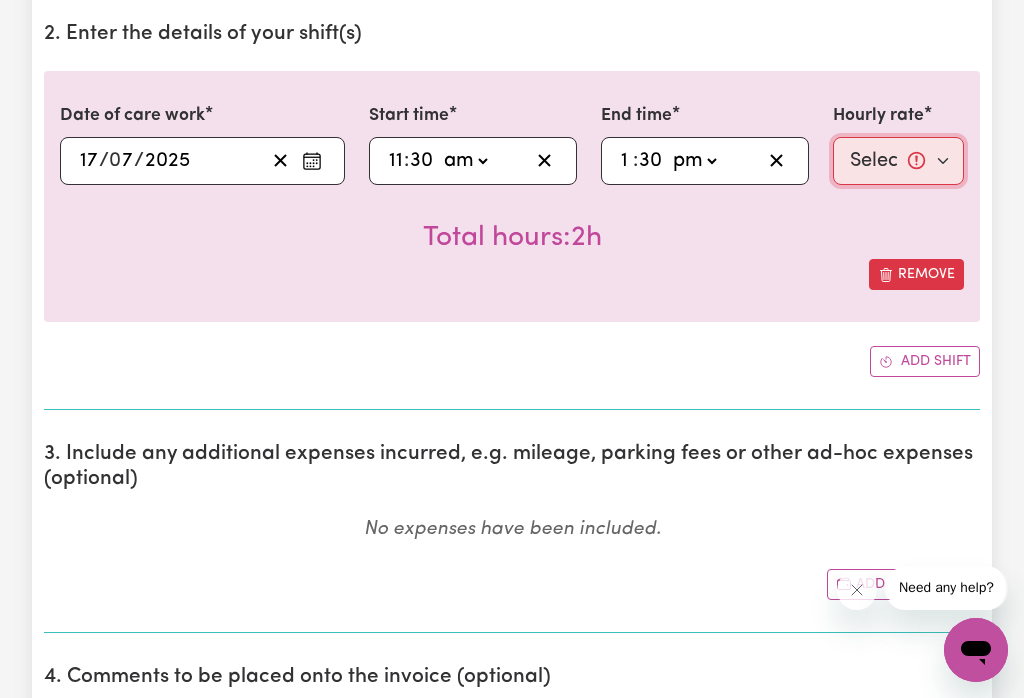 select on "47-Weekday" 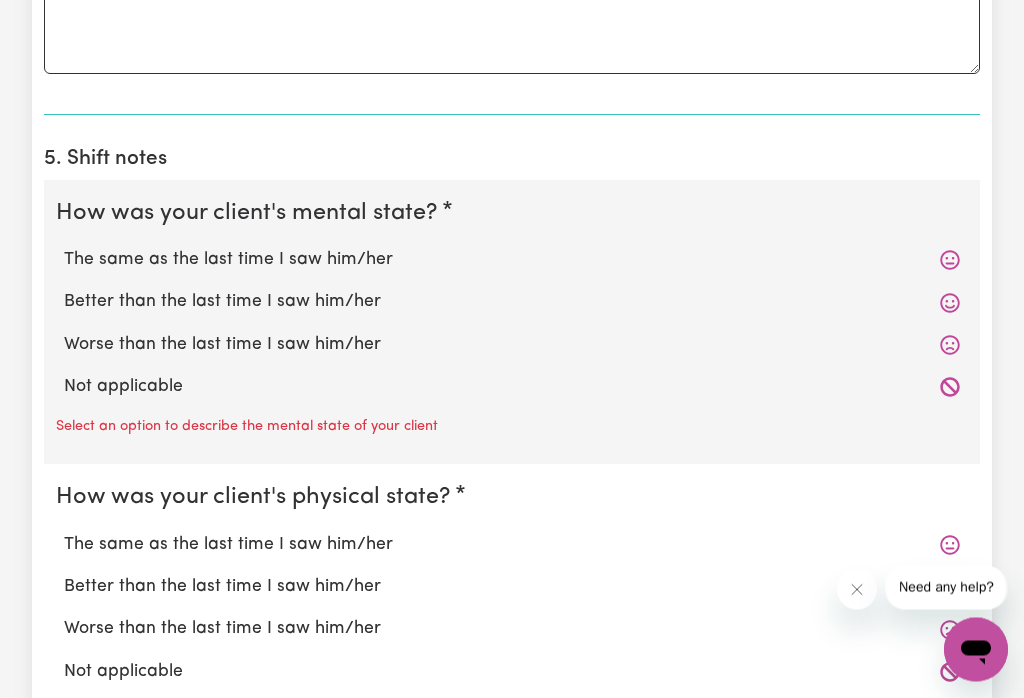 scroll, scrollTop: 1389, scrollLeft: 0, axis: vertical 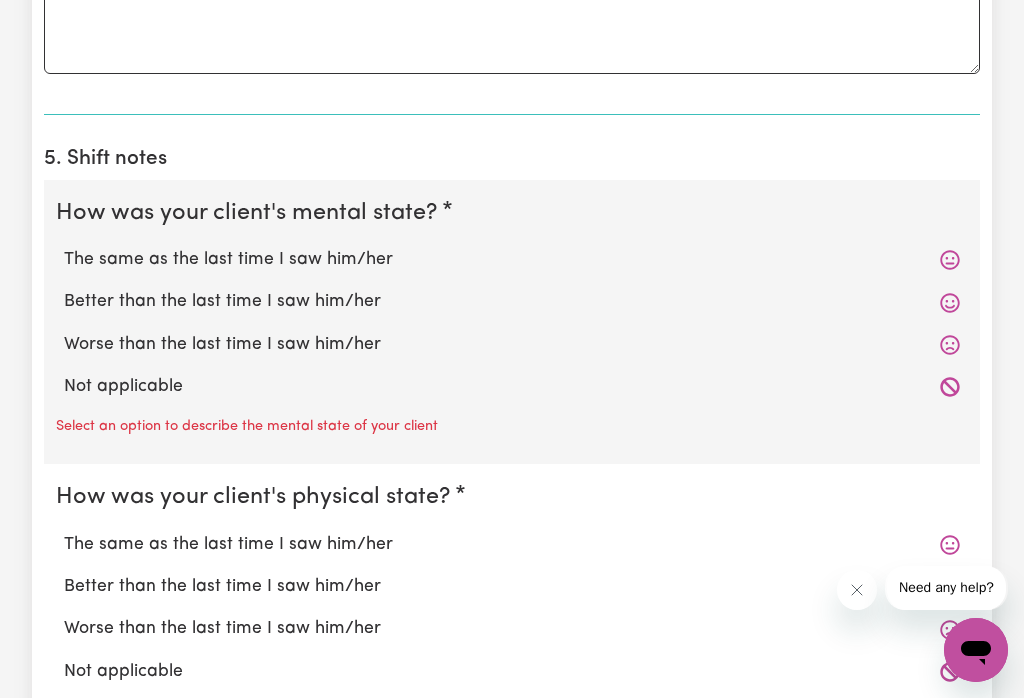 click on "The same as the last time I saw him/her" at bounding box center [512, 260] 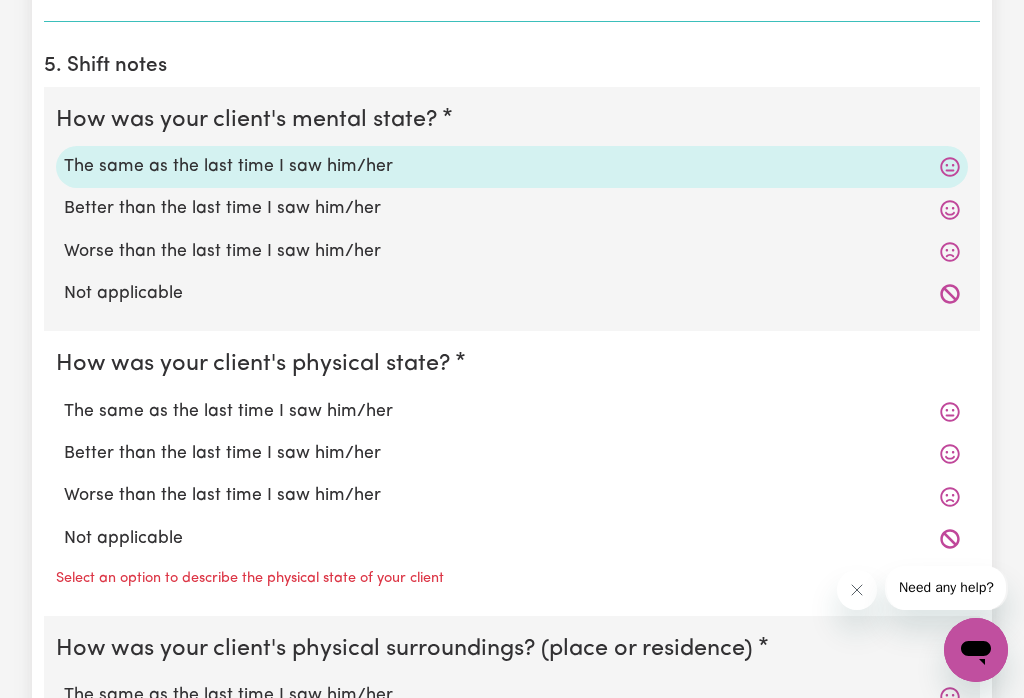click on "The same as the last time I saw him/her" at bounding box center [512, 412] 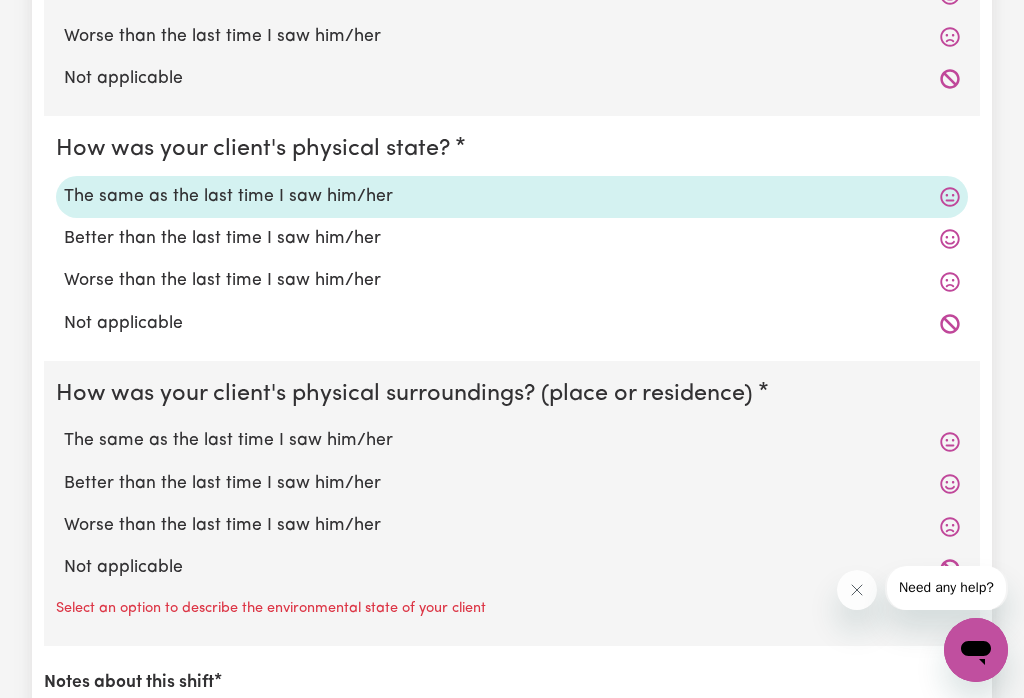 click on "The same as the last time I saw him/her" at bounding box center [512, 441] 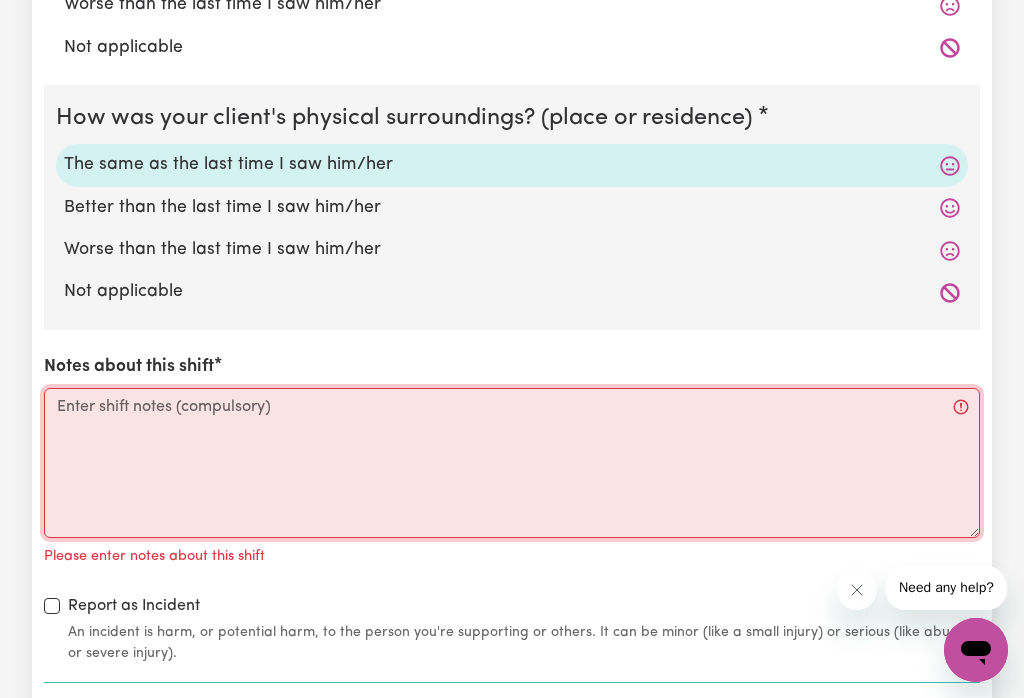 click on "Notes about this shift" at bounding box center [512, 463] 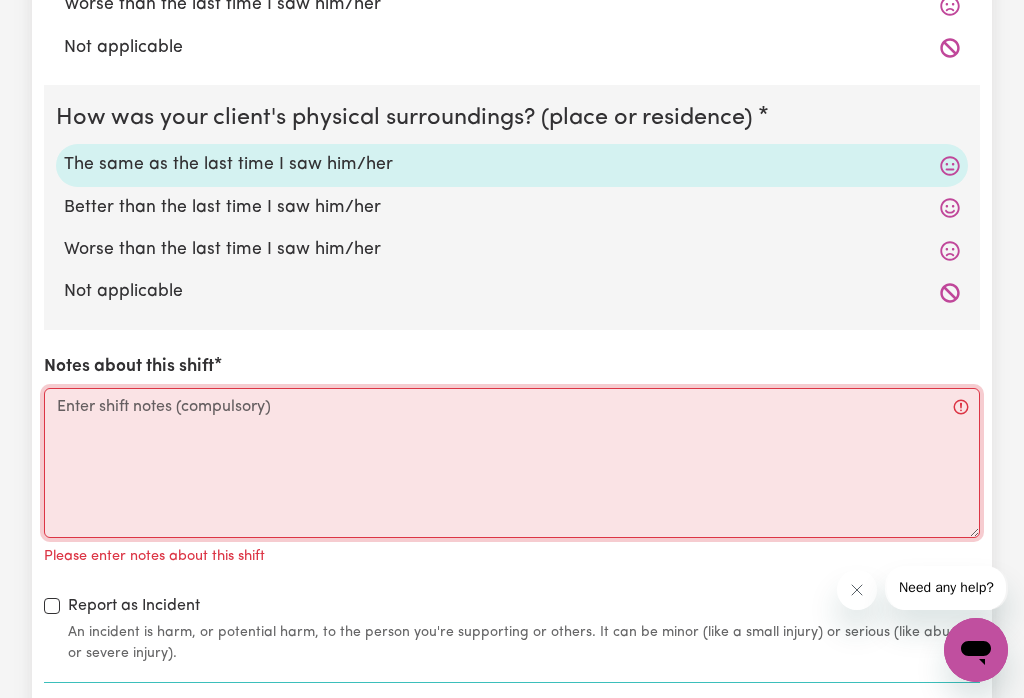 scroll, scrollTop: 1972, scrollLeft: 0, axis: vertical 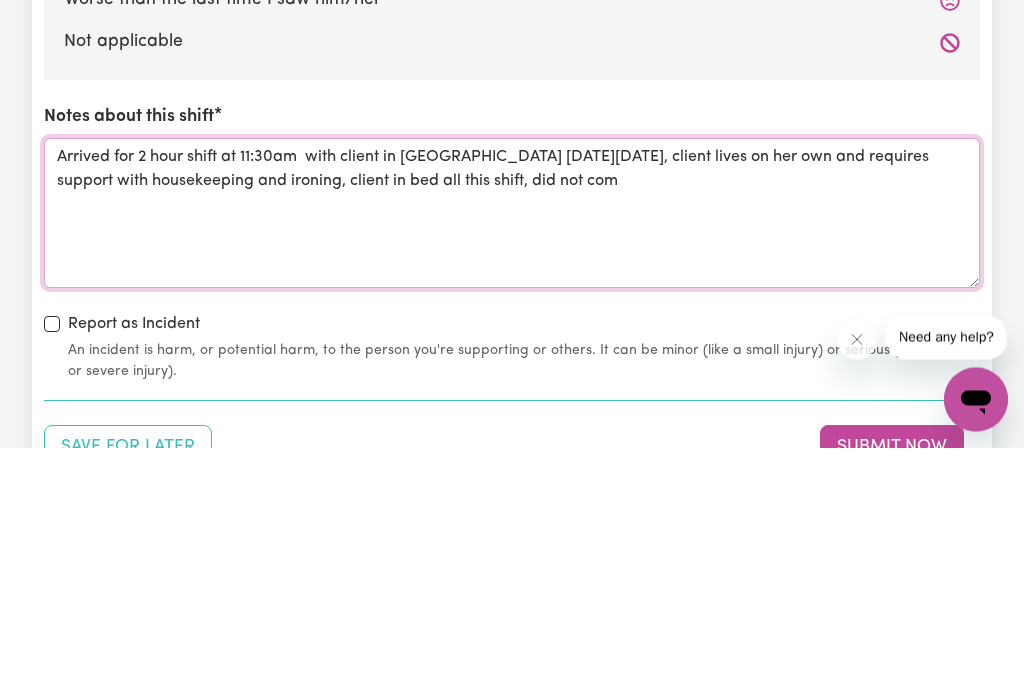 click on "Arrived for 2 hour shift at 11:30am  with client in [GEOGRAPHIC_DATA] [DATE][DATE], client lives on her own and requires support with housekeeping and ironing, client in bed all this shift, did not com" at bounding box center [512, 464] 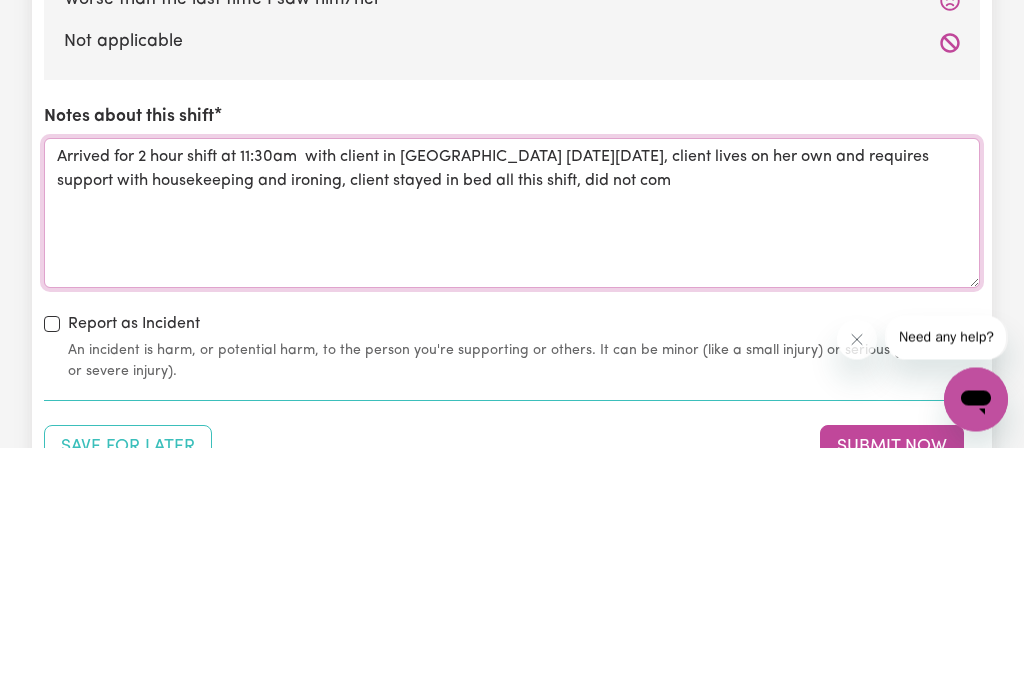 click on "Arrived for 2 hour shift at 11:30am  with client in [GEOGRAPHIC_DATA] [DATE][DATE], client lives on her own and requires support with housekeeping and ironing, client stayed in bed all this shift, did not com" at bounding box center [512, 464] 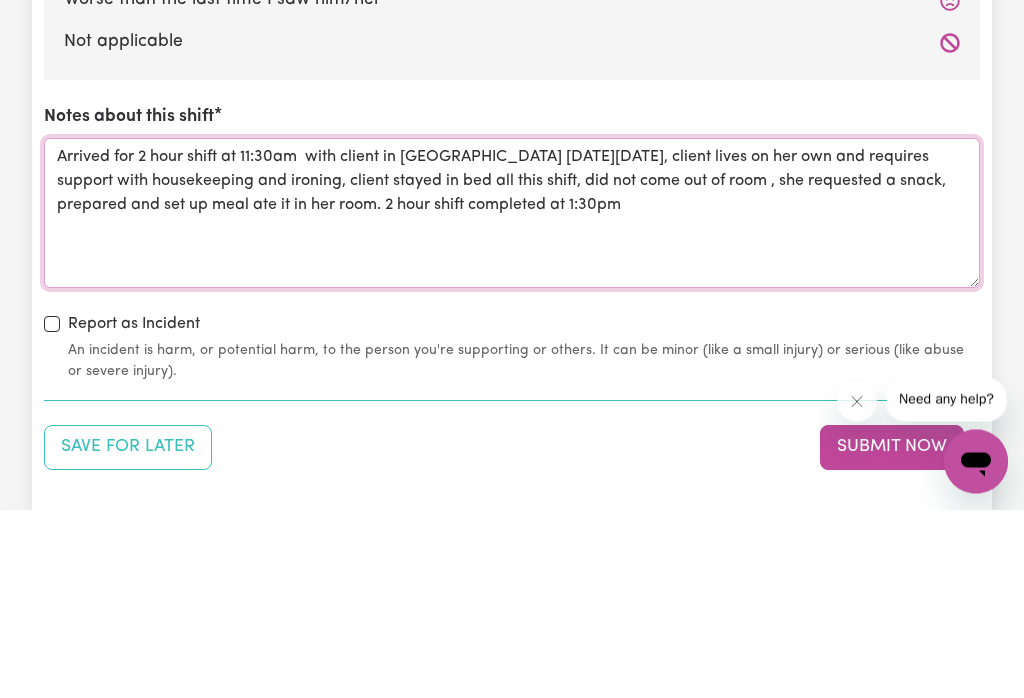 scroll, scrollTop: 2089, scrollLeft: 0, axis: vertical 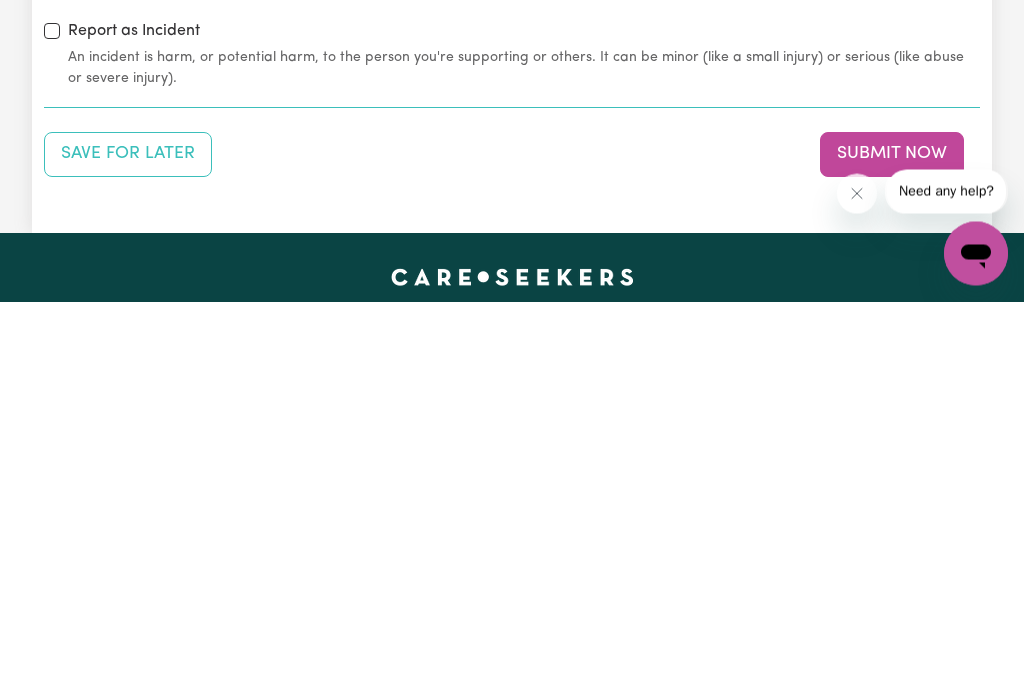 type on "Arrived for 2 hour shift at 11:30am  with client in [GEOGRAPHIC_DATA] [DATE][DATE], client lives on her own and requires support with housekeeping and ironing, client stayed in bed all this shift, did not come out of room , she requested a snack, prepared and set up meal ate it in her room. 2 hour shift completed at 1:30pm." 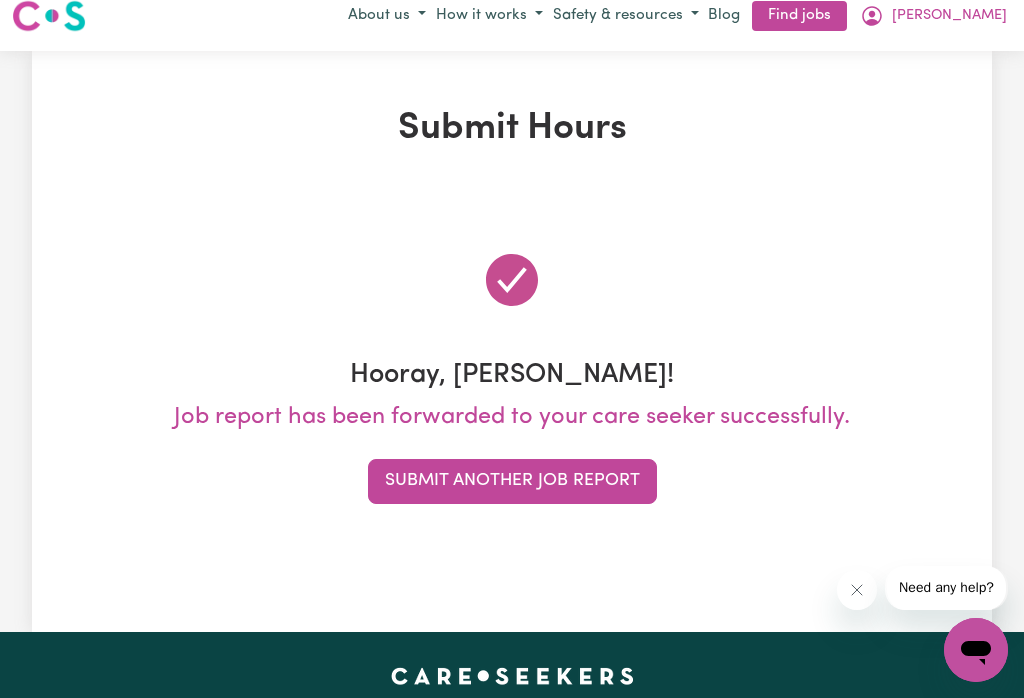 scroll, scrollTop: 0, scrollLeft: 0, axis: both 